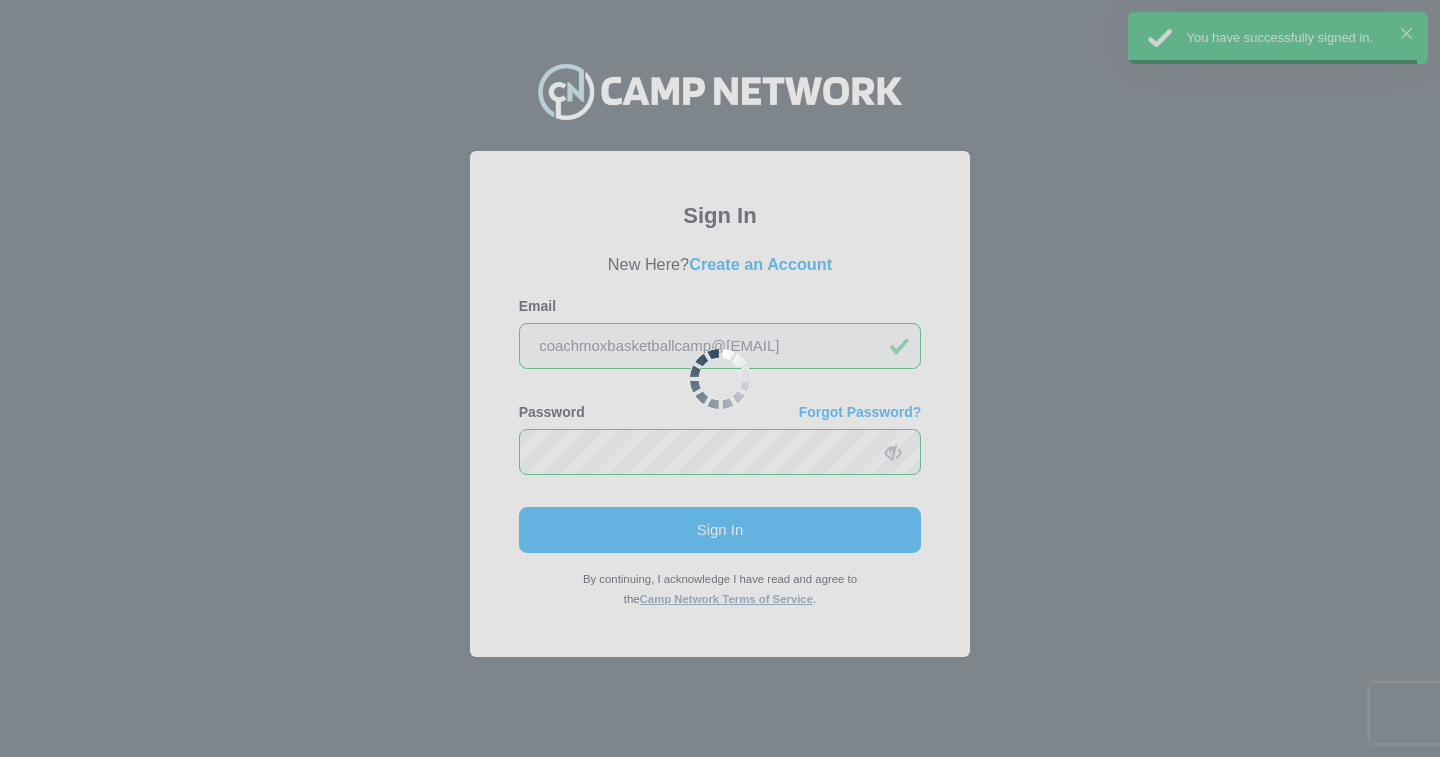 scroll, scrollTop: 0, scrollLeft: 0, axis: both 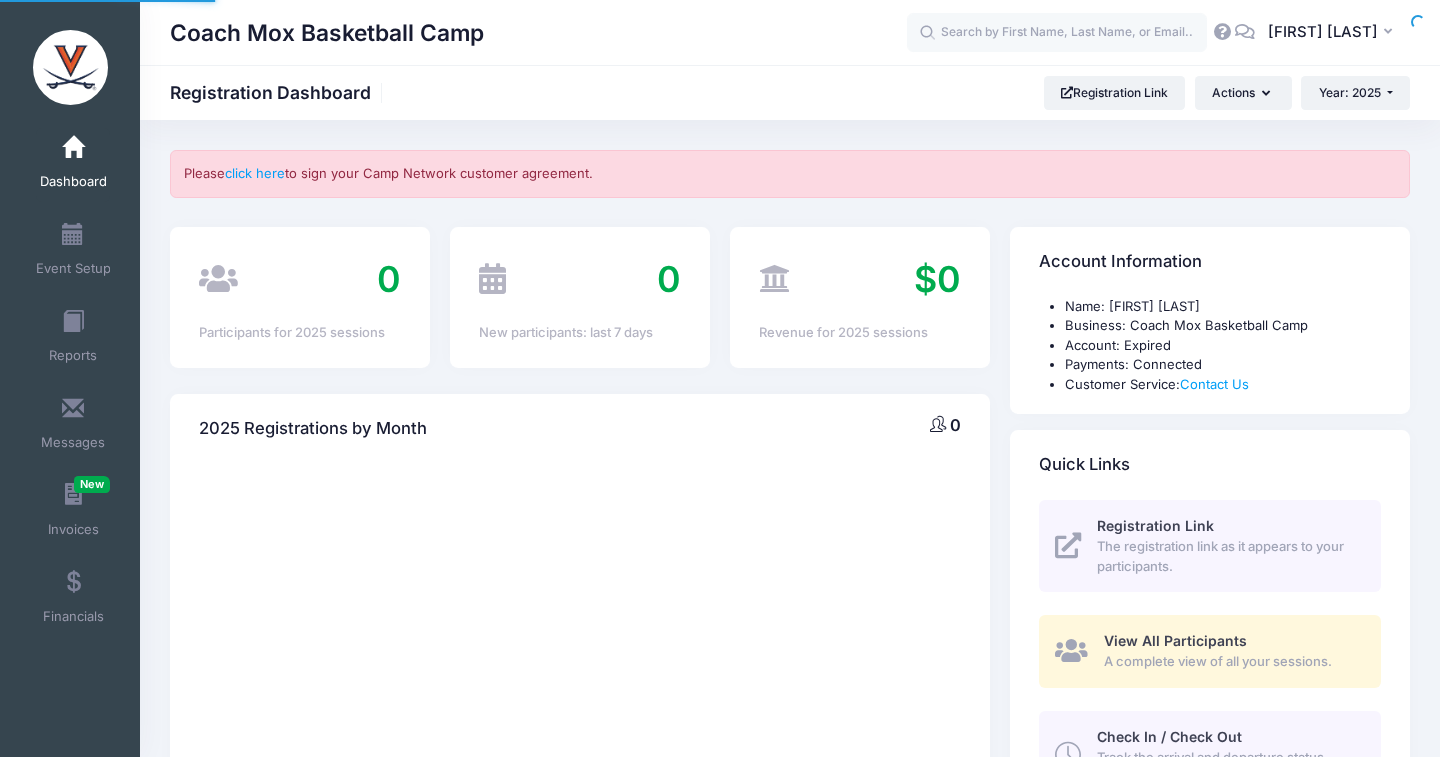 select 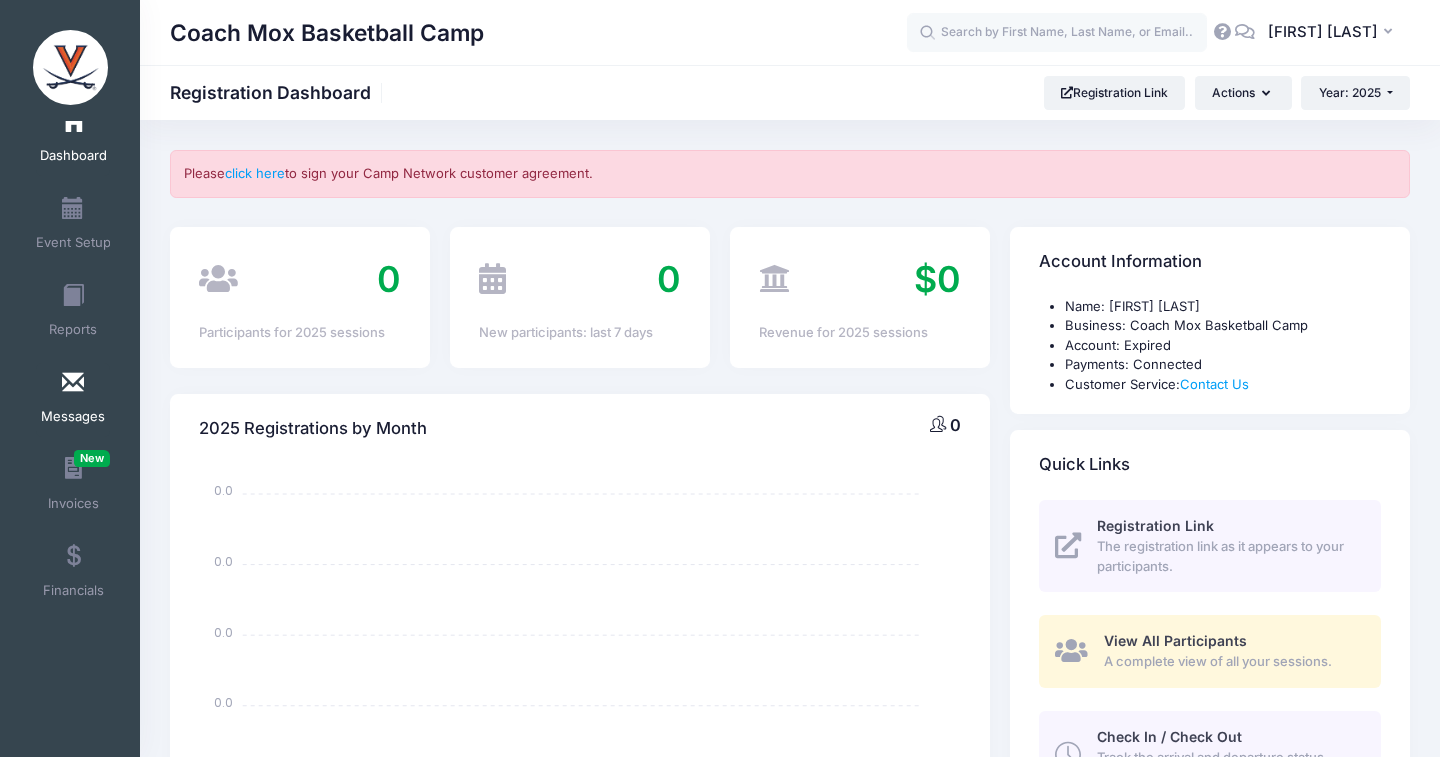 scroll, scrollTop: 0, scrollLeft: 0, axis: both 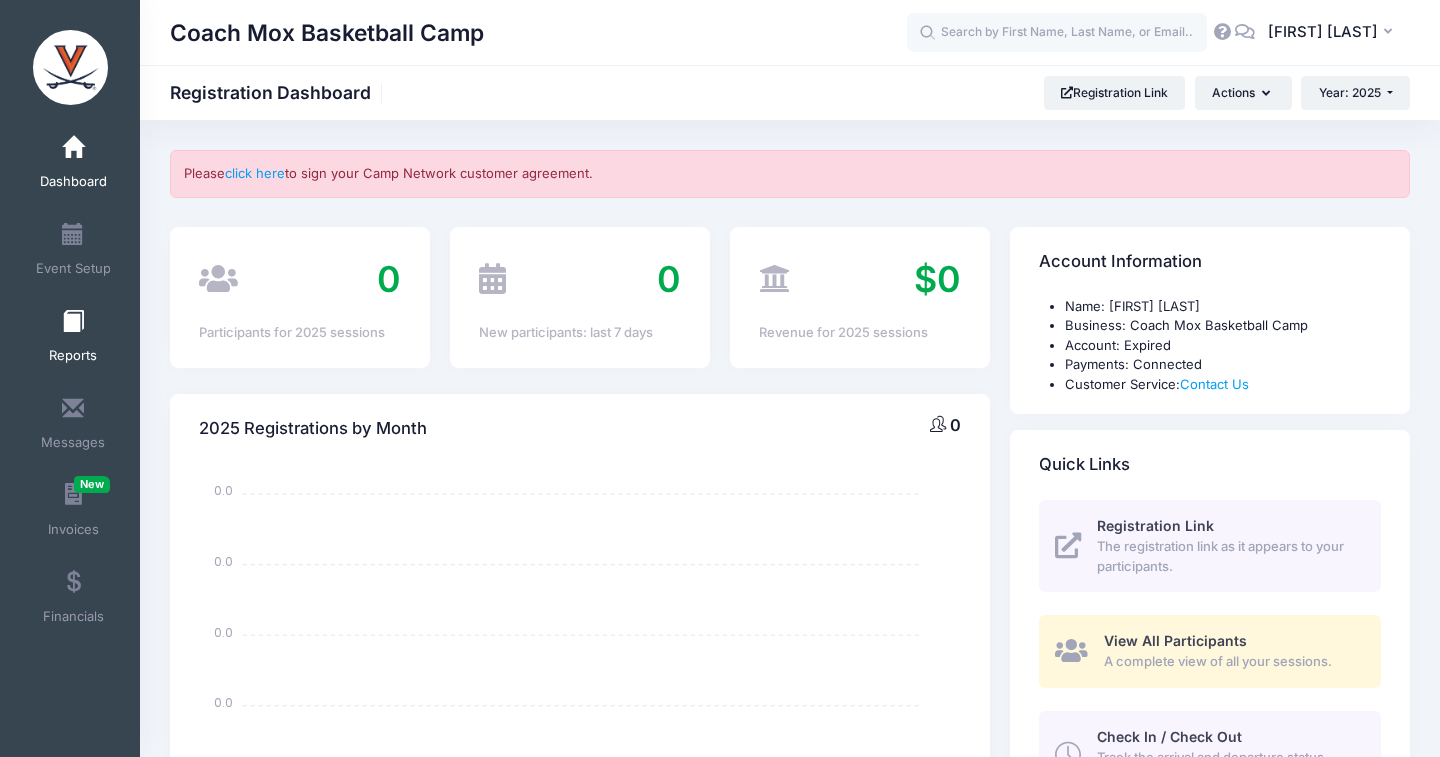 click on "Reports" at bounding box center [73, 356] 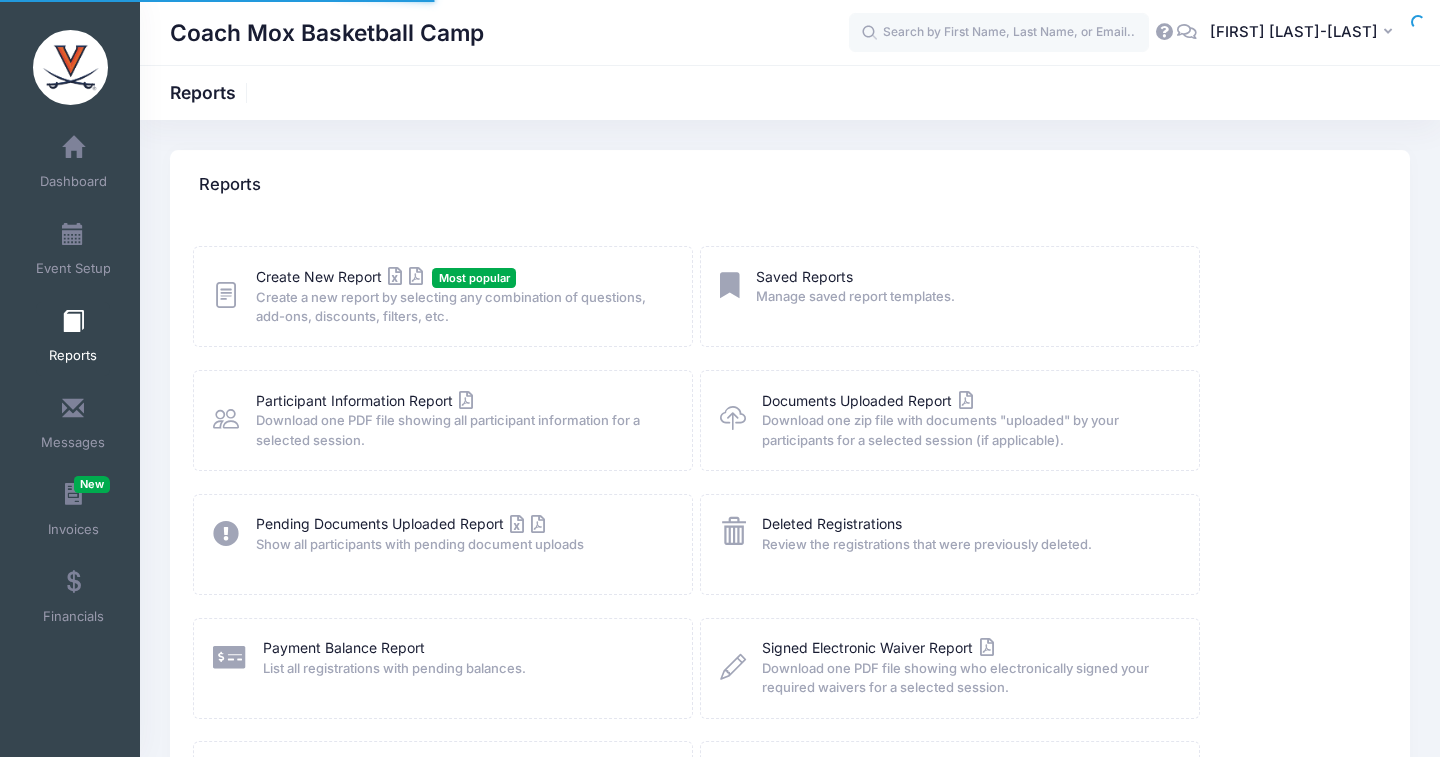 scroll, scrollTop: 0, scrollLeft: 0, axis: both 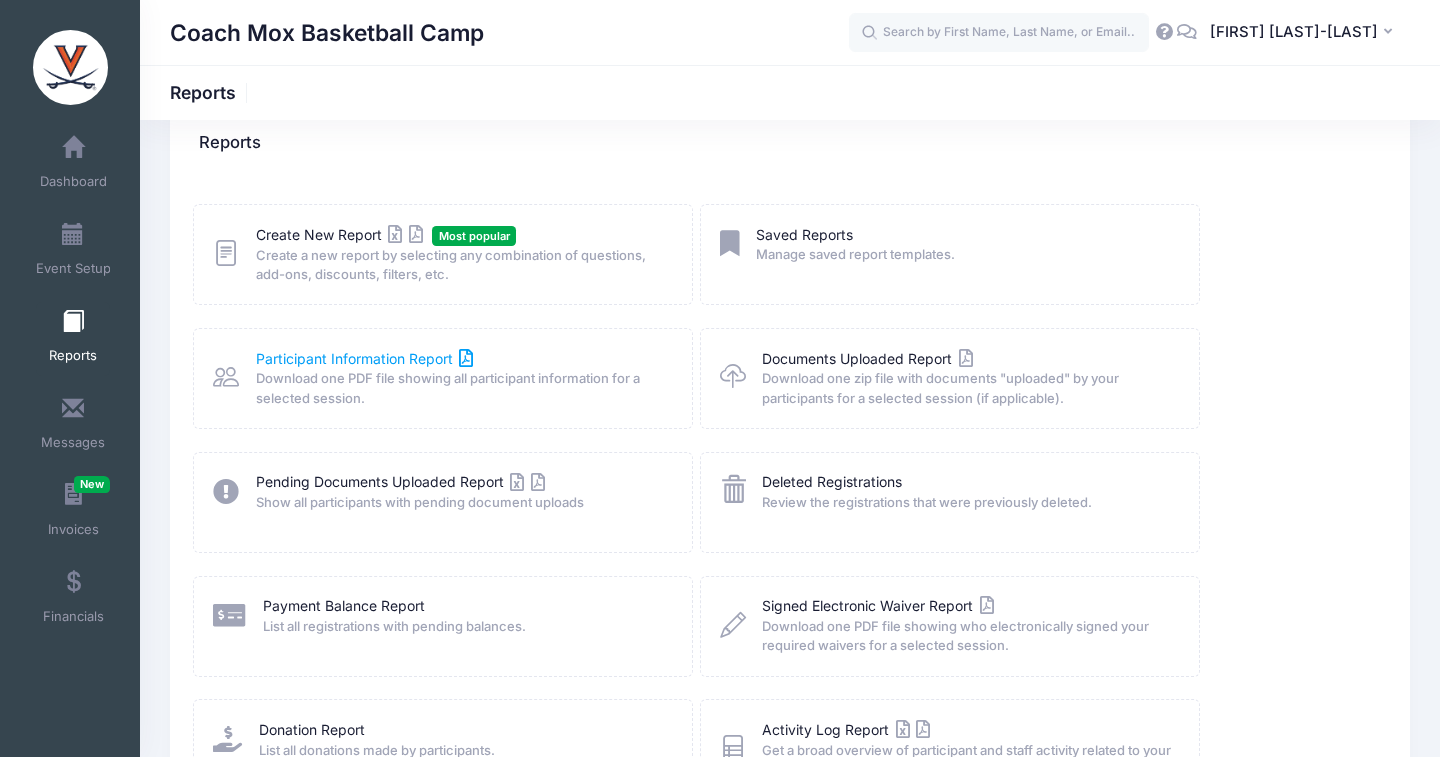 click on "Participant Information Report" at bounding box center [365, 358] 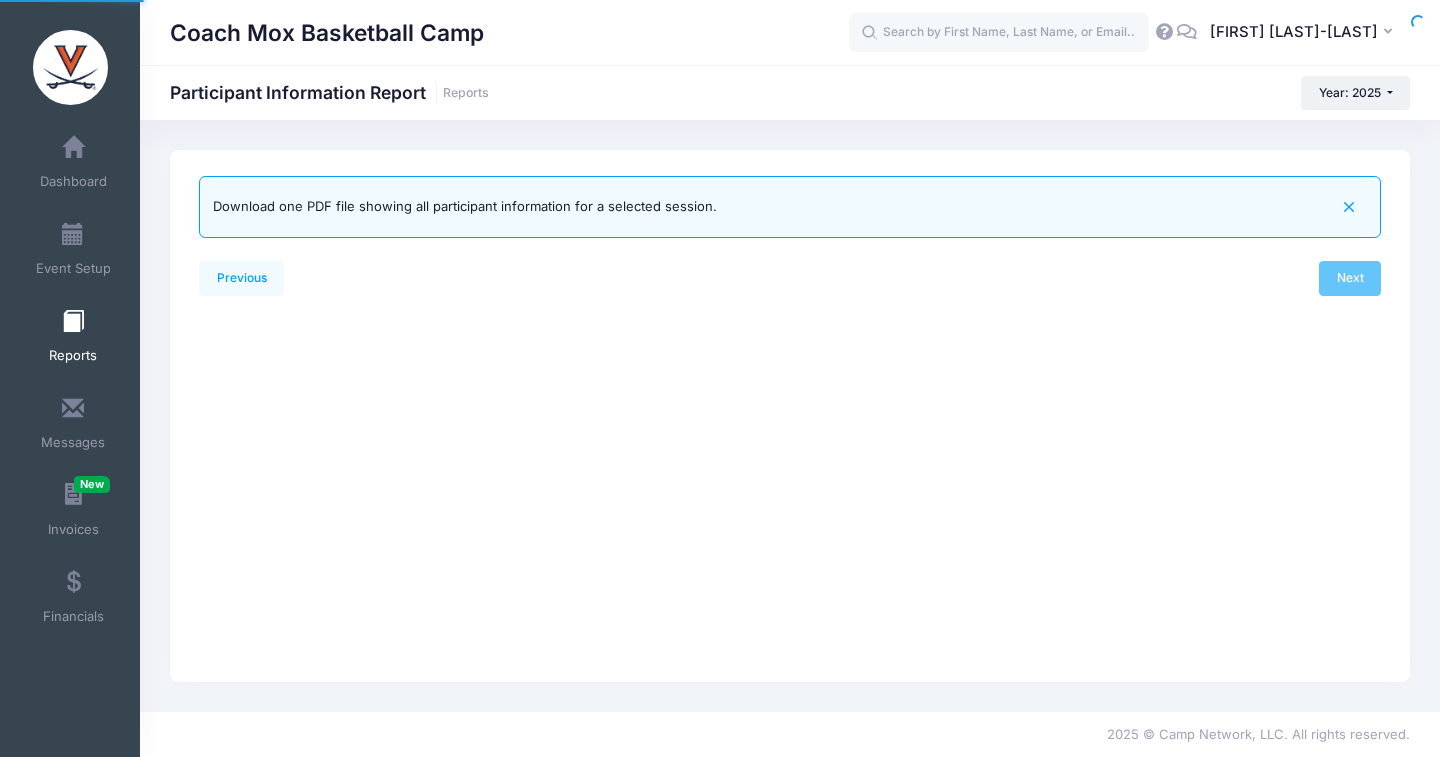 scroll, scrollTop: 0, scrollLeft: 0, axis: both 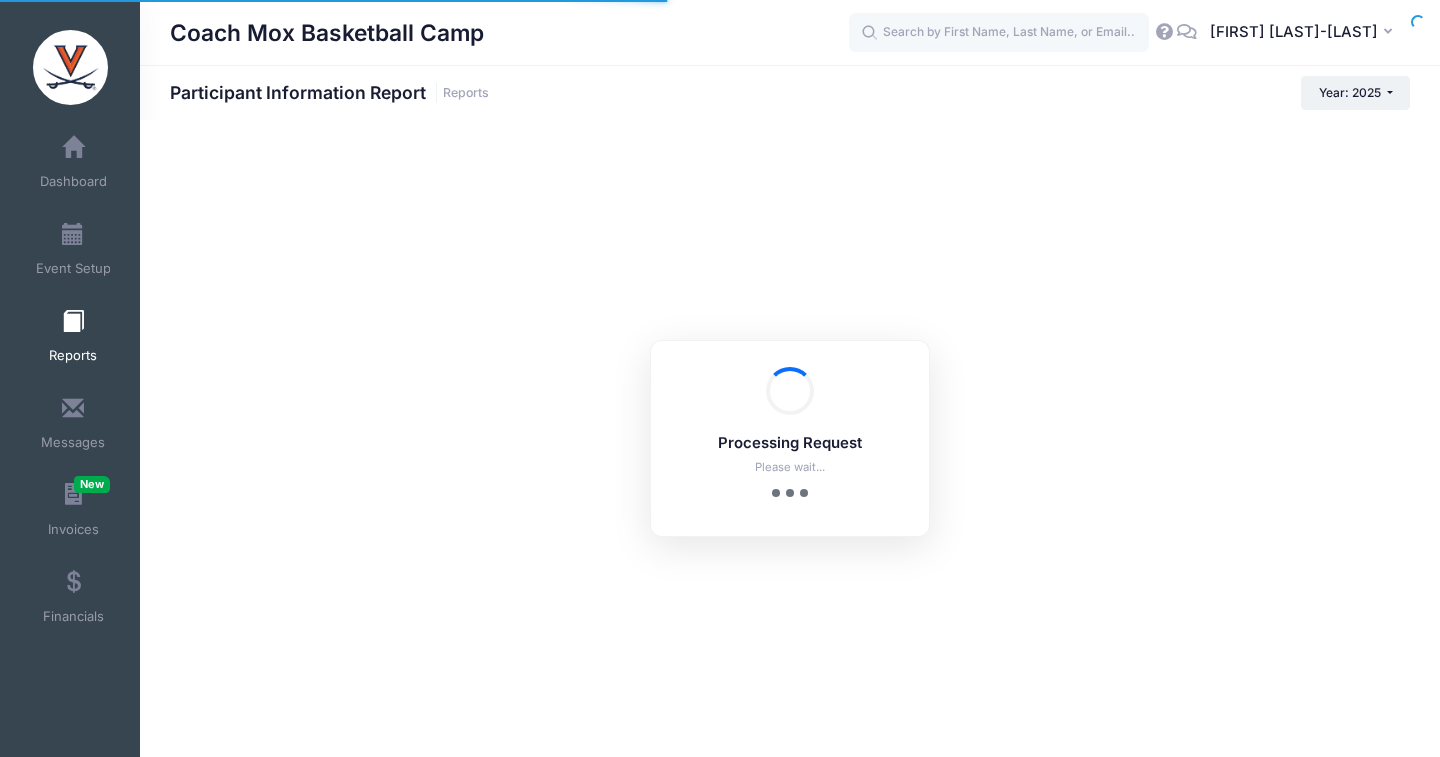 checkbox on "true" 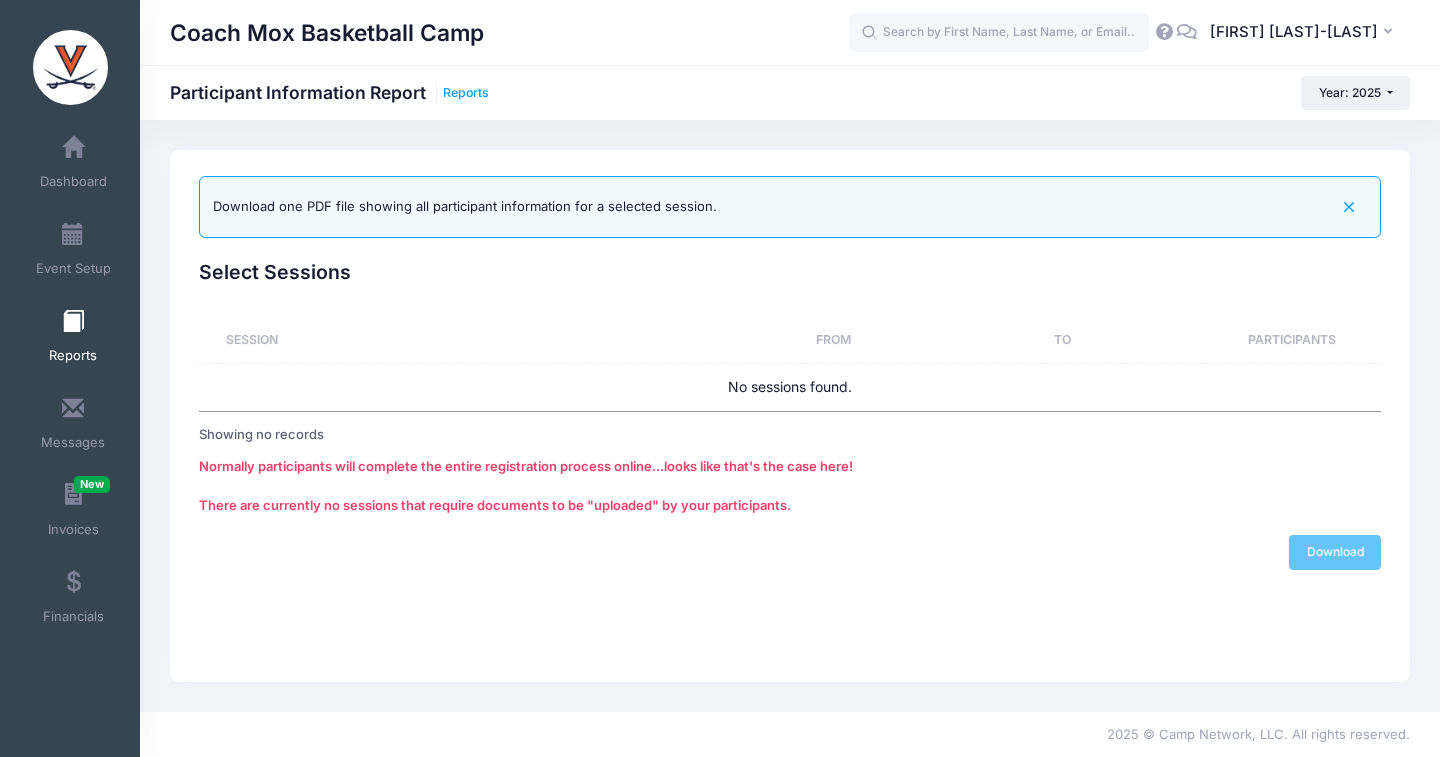 click on "Reports" at bounding box center [466, 93] 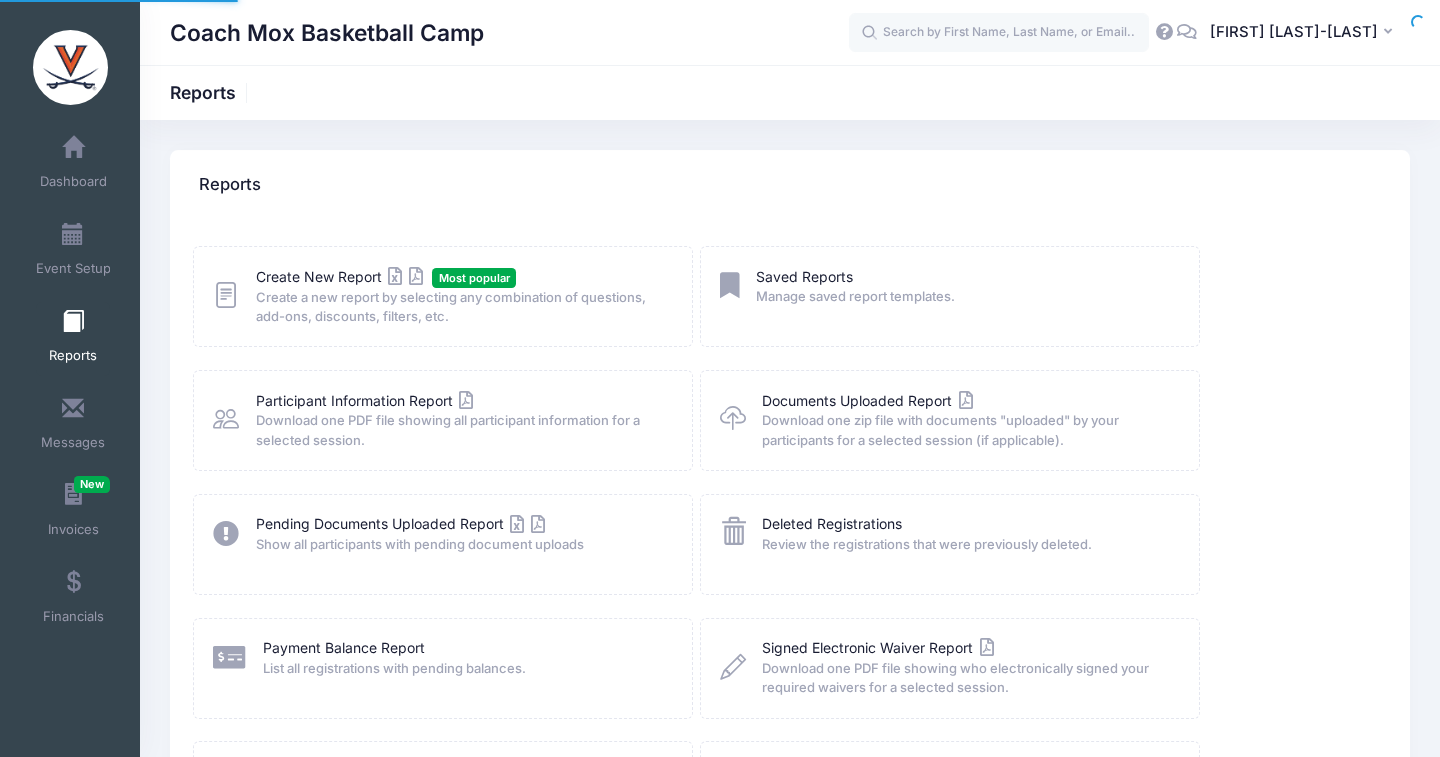scroll, scrollTop: 0, scrollLeft: 0, axis: both 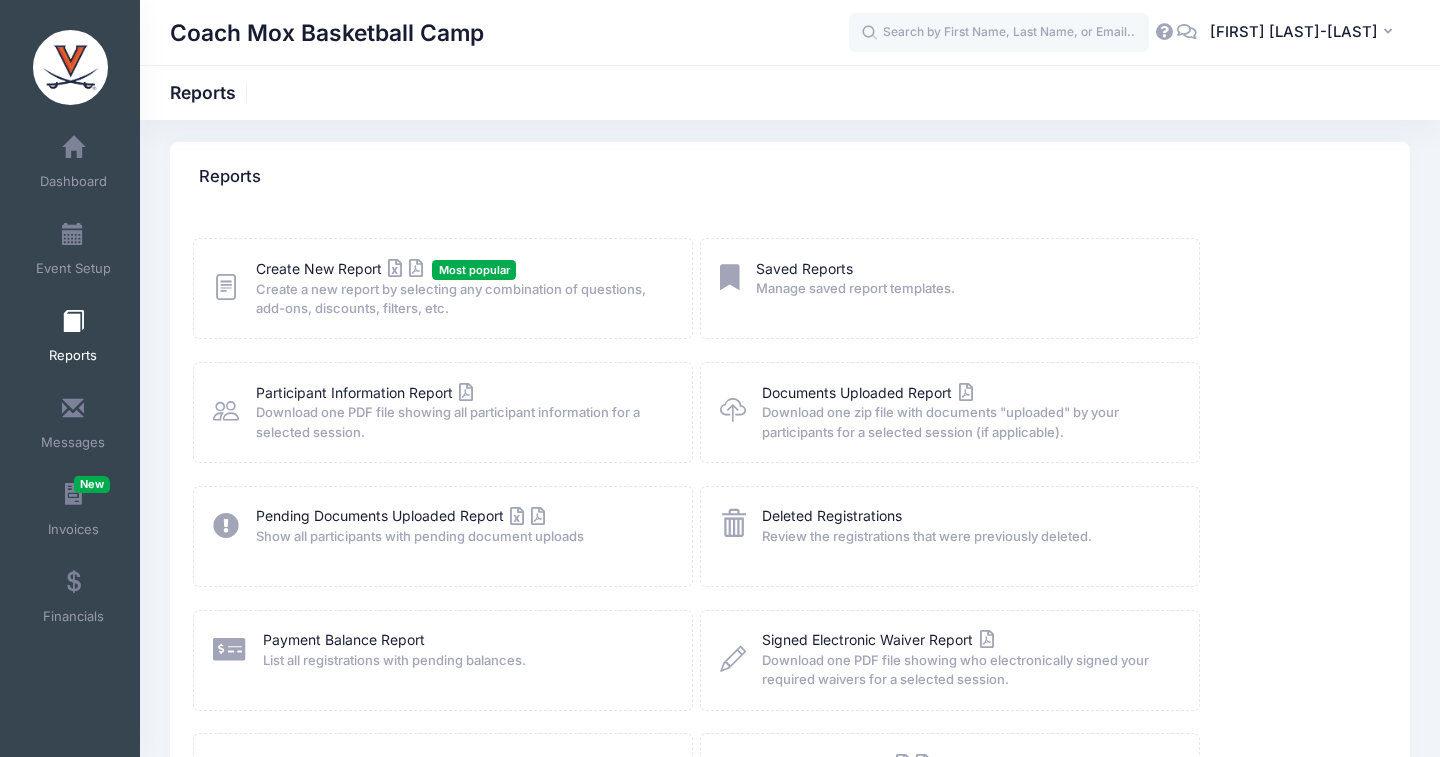 click on "Manage saved report templates." at bounding box center [964, 289] 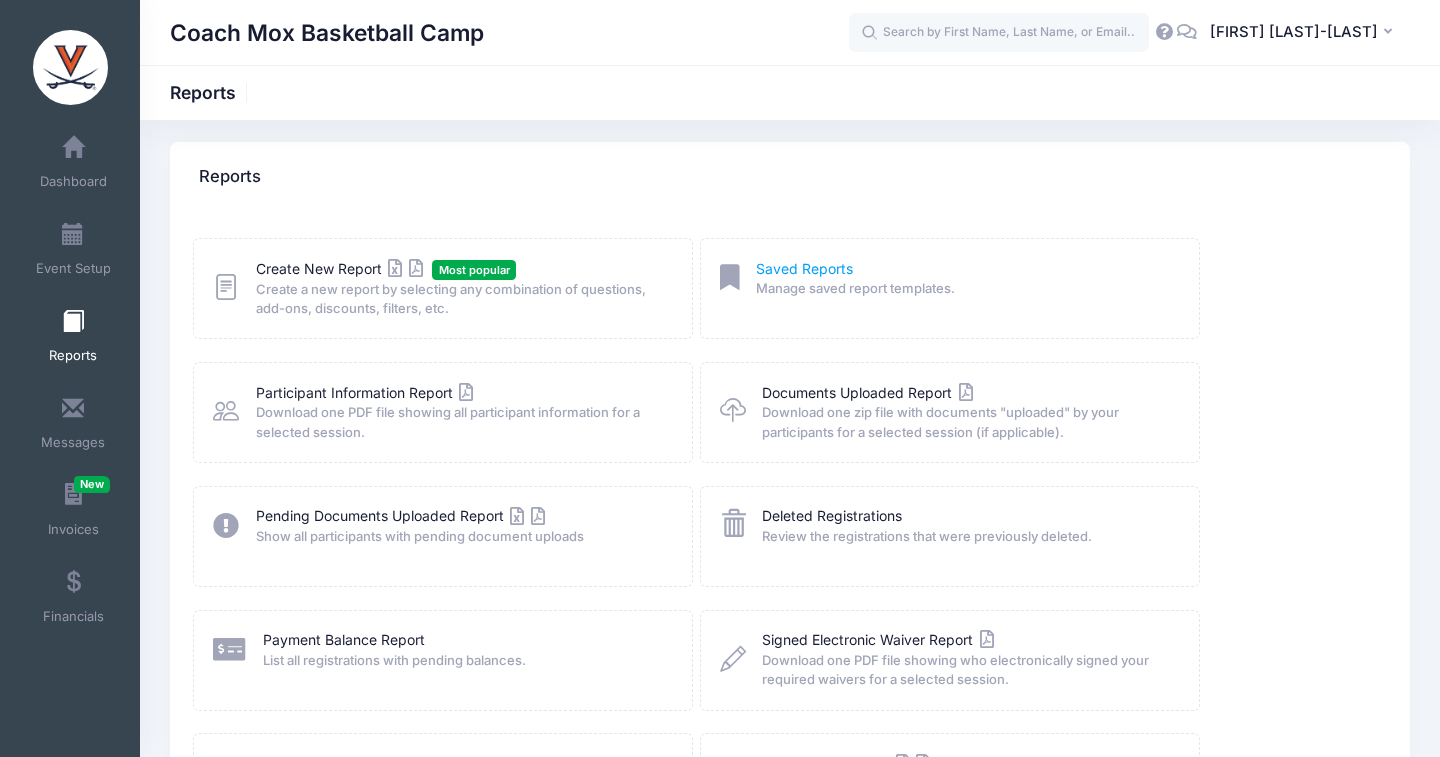 click on "Saved Reports" at bounding box center [804, 268] 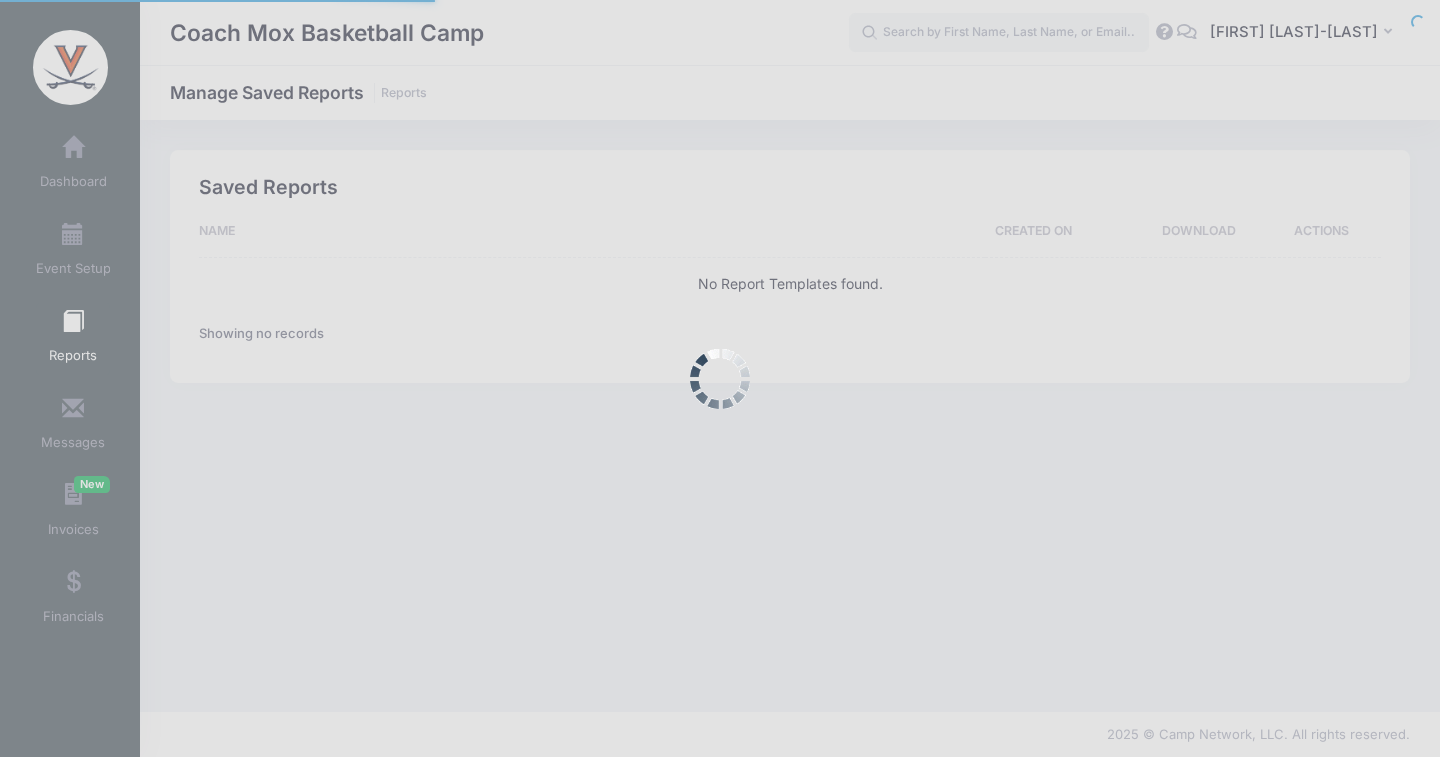 scroll, scrollTop: 0, scrollLeft: 0, axis: both 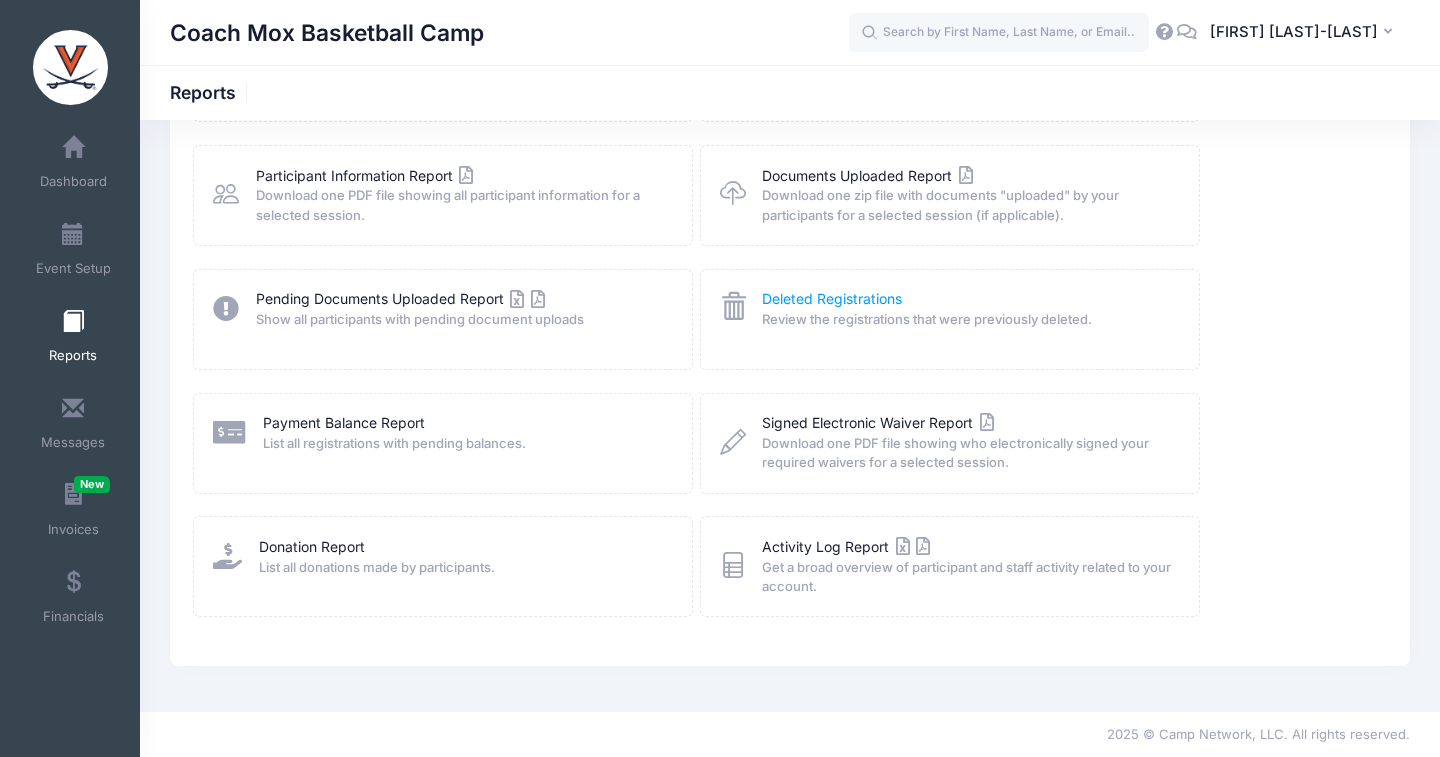 click on "Deleted Registrations" at bounding box center [832, 298] 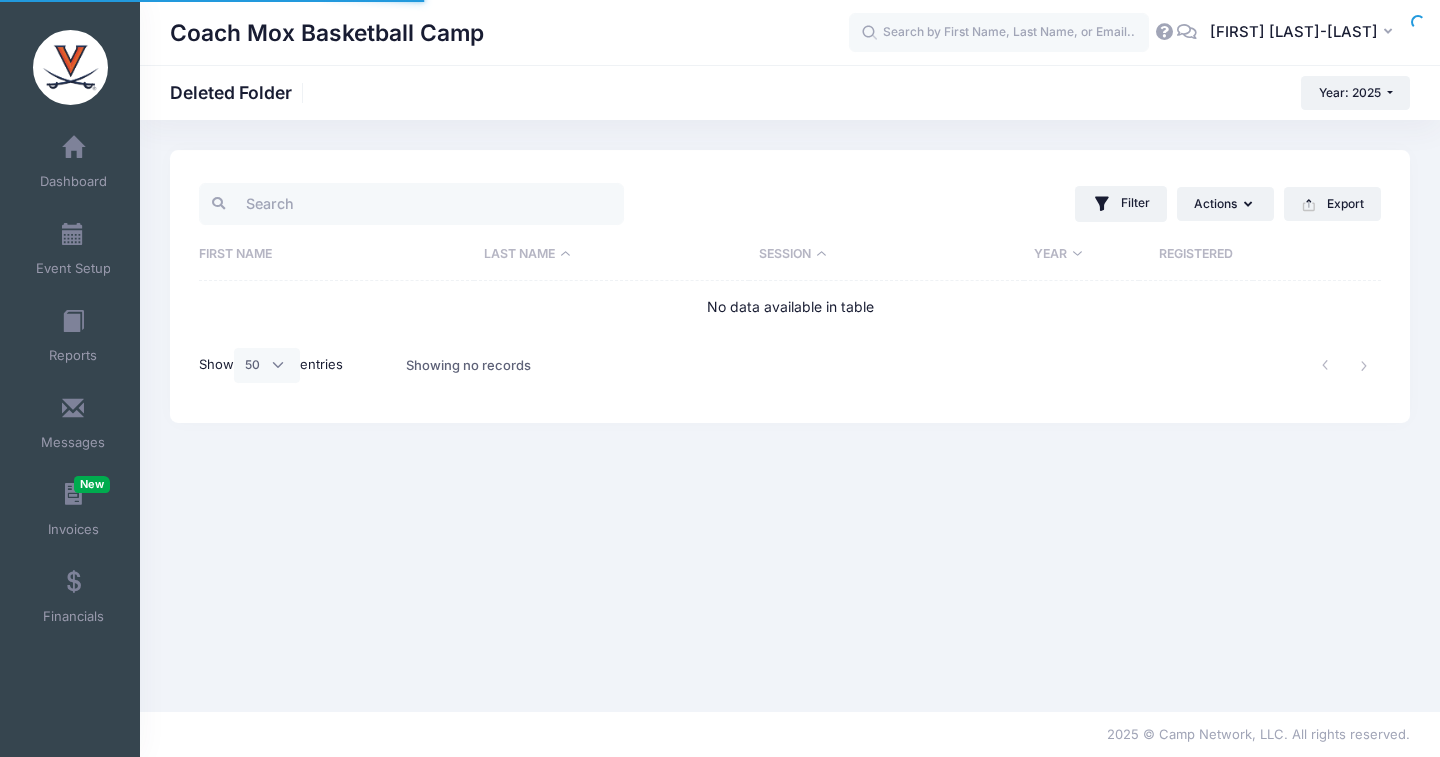 select on "50" 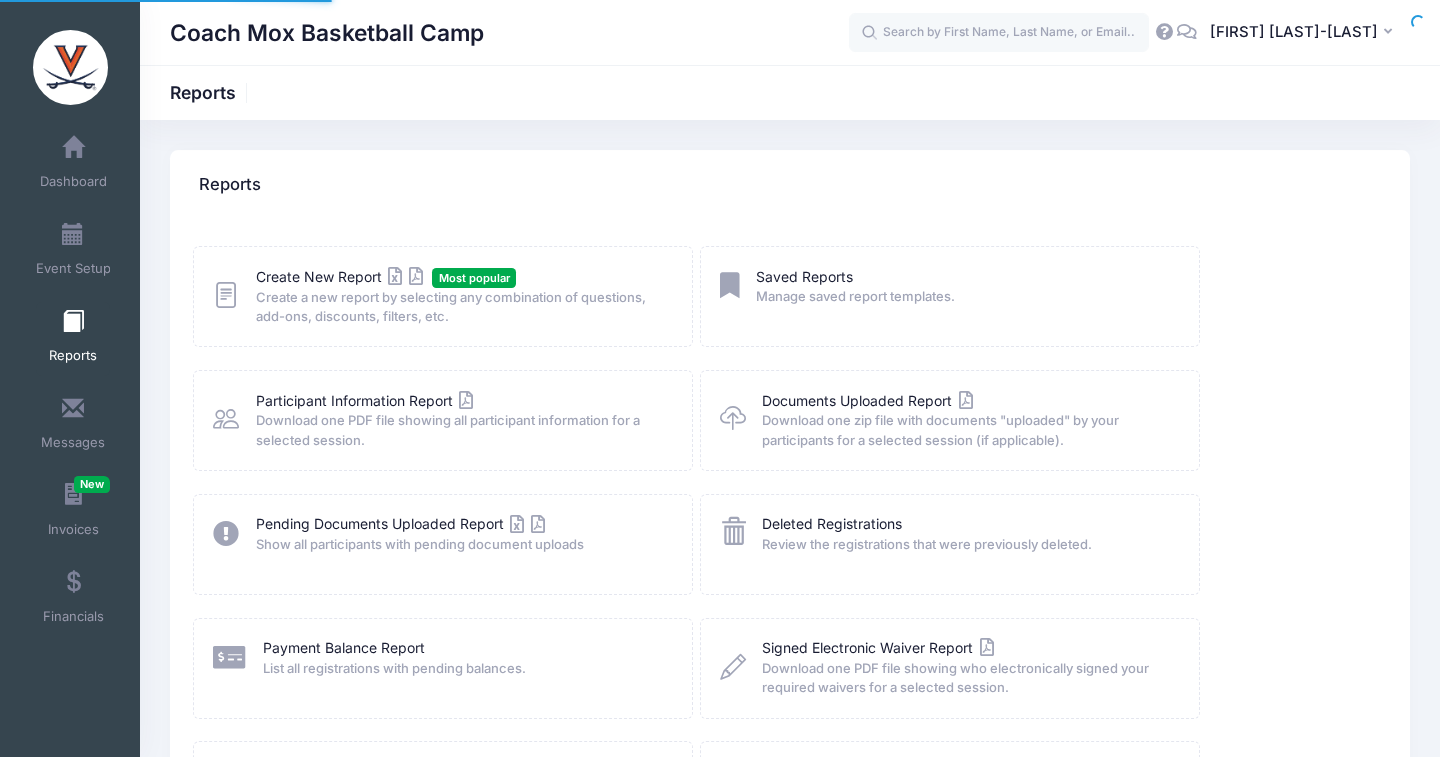 scroll, scrollTop: 225, scrollLeft: 0, axis: vertical 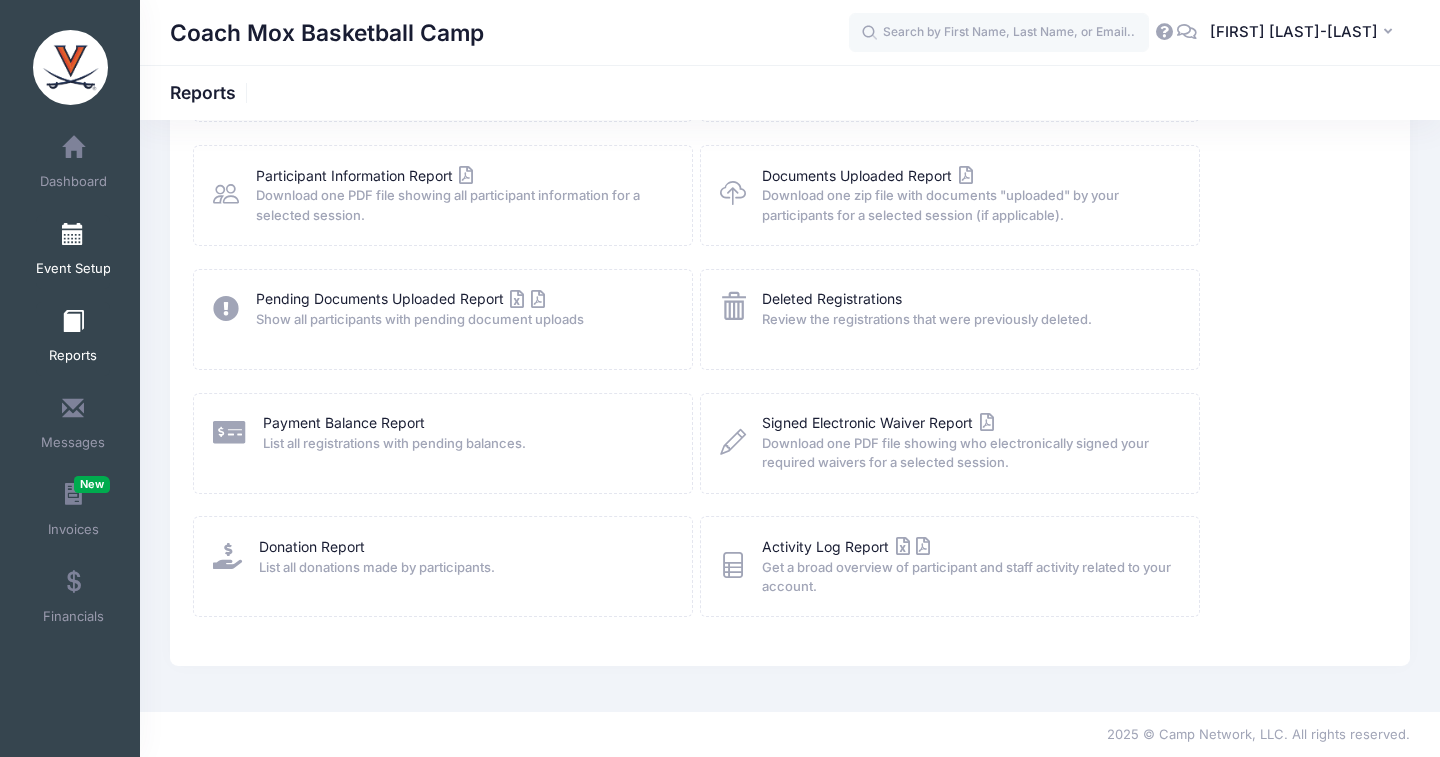 click on "Event Setup" at bounding box center [73, 252] 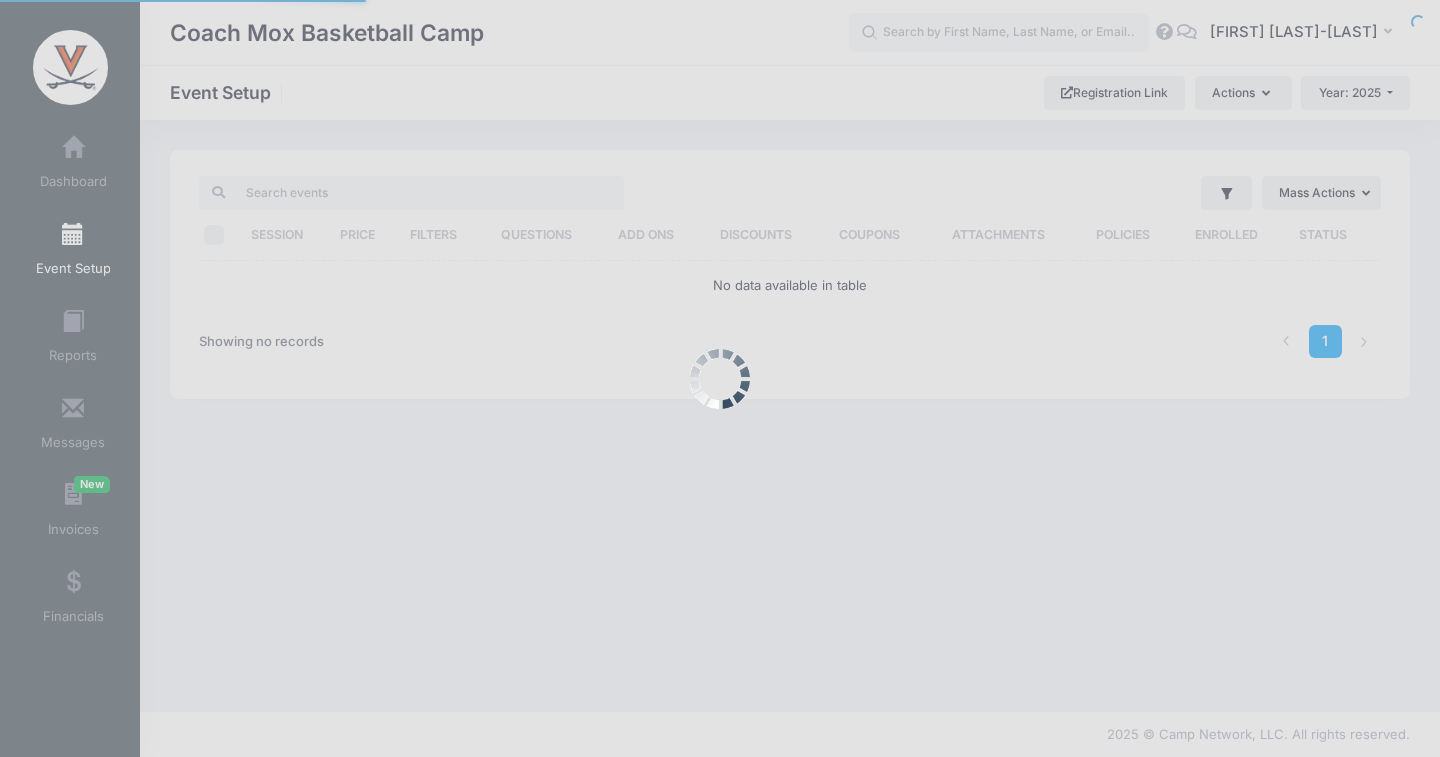 scroll, scrollTop: 0, scrollLeft: 0, axis: both 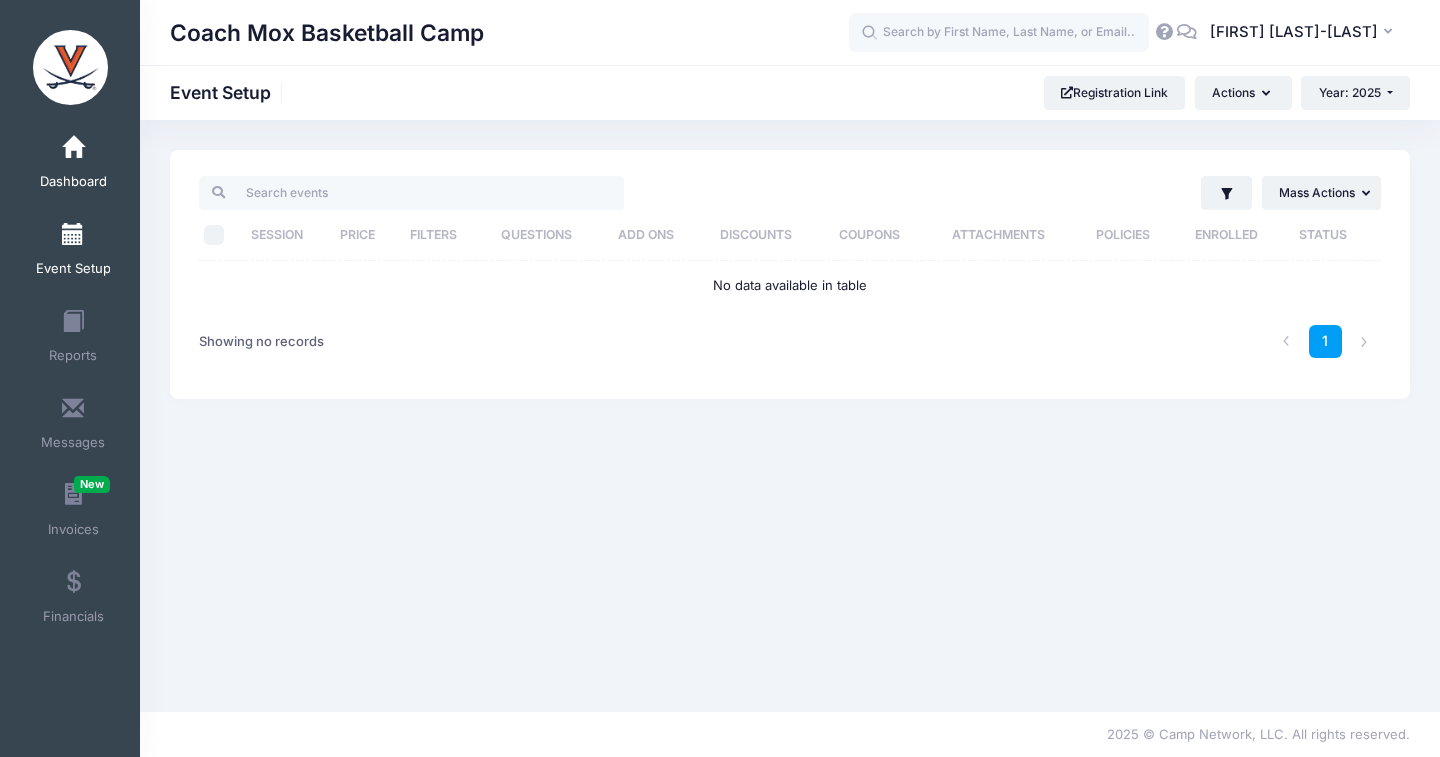 click on "Dashboard" at bounding box center (73, 165) 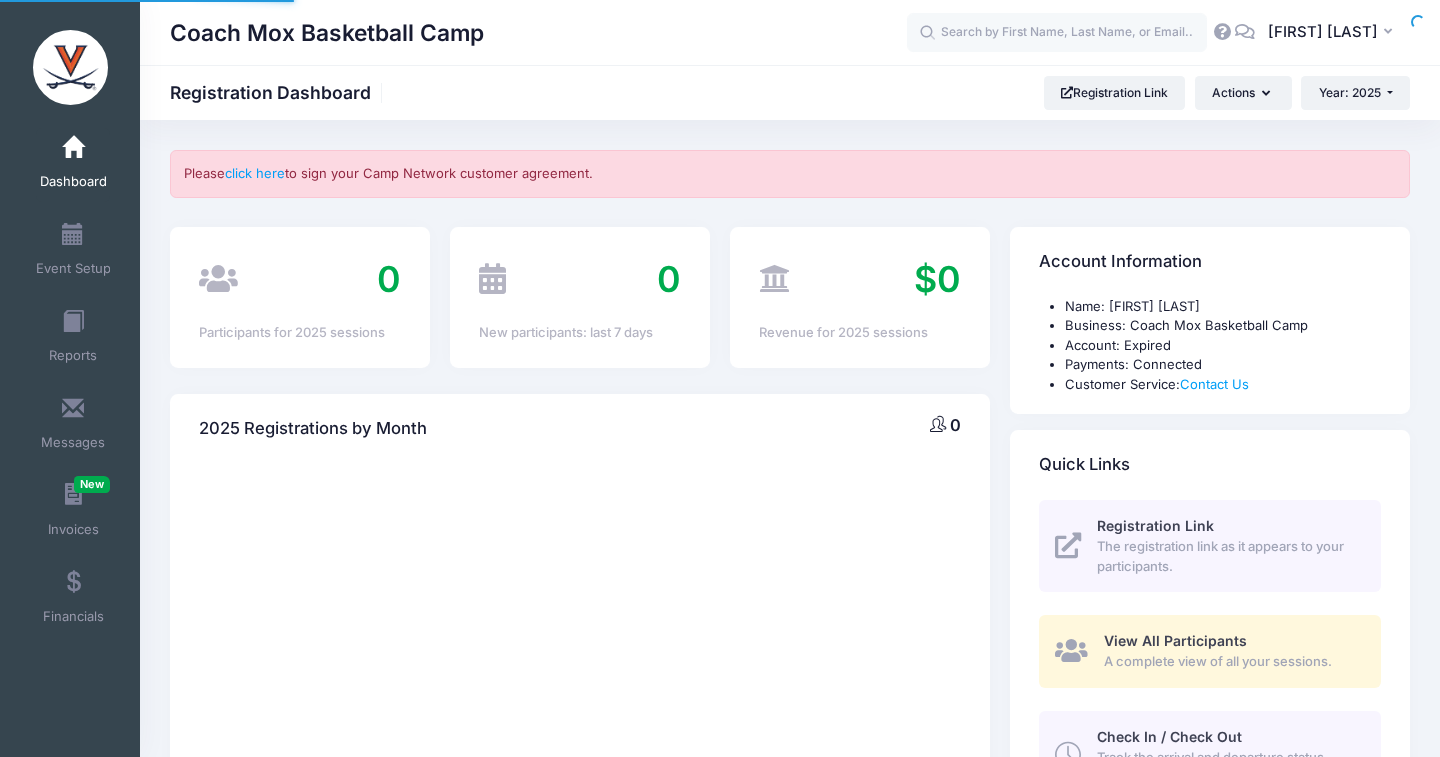 scroll, scrollTop: 0, scrollLeft: 0, axis: both 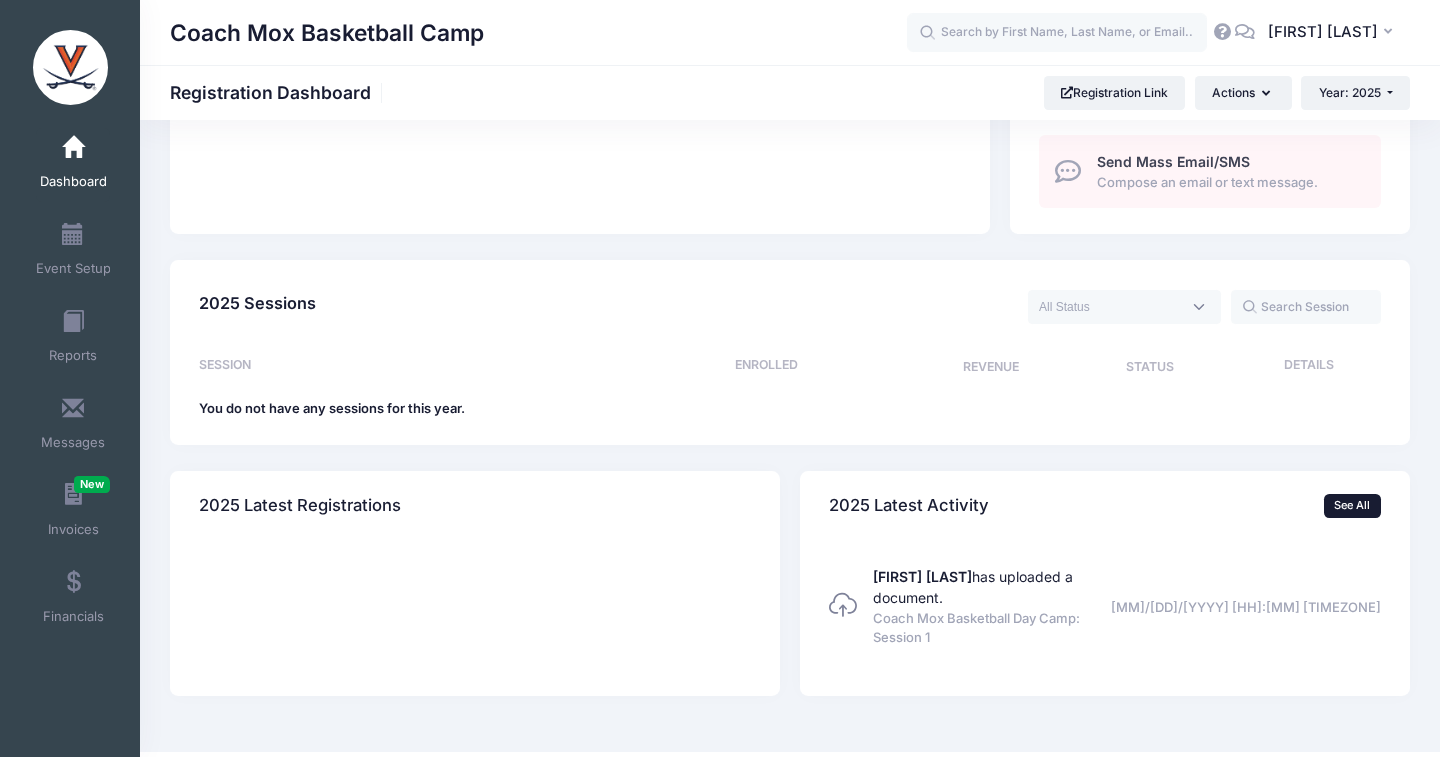 click on "See All" at bounding box center (1352, 506) 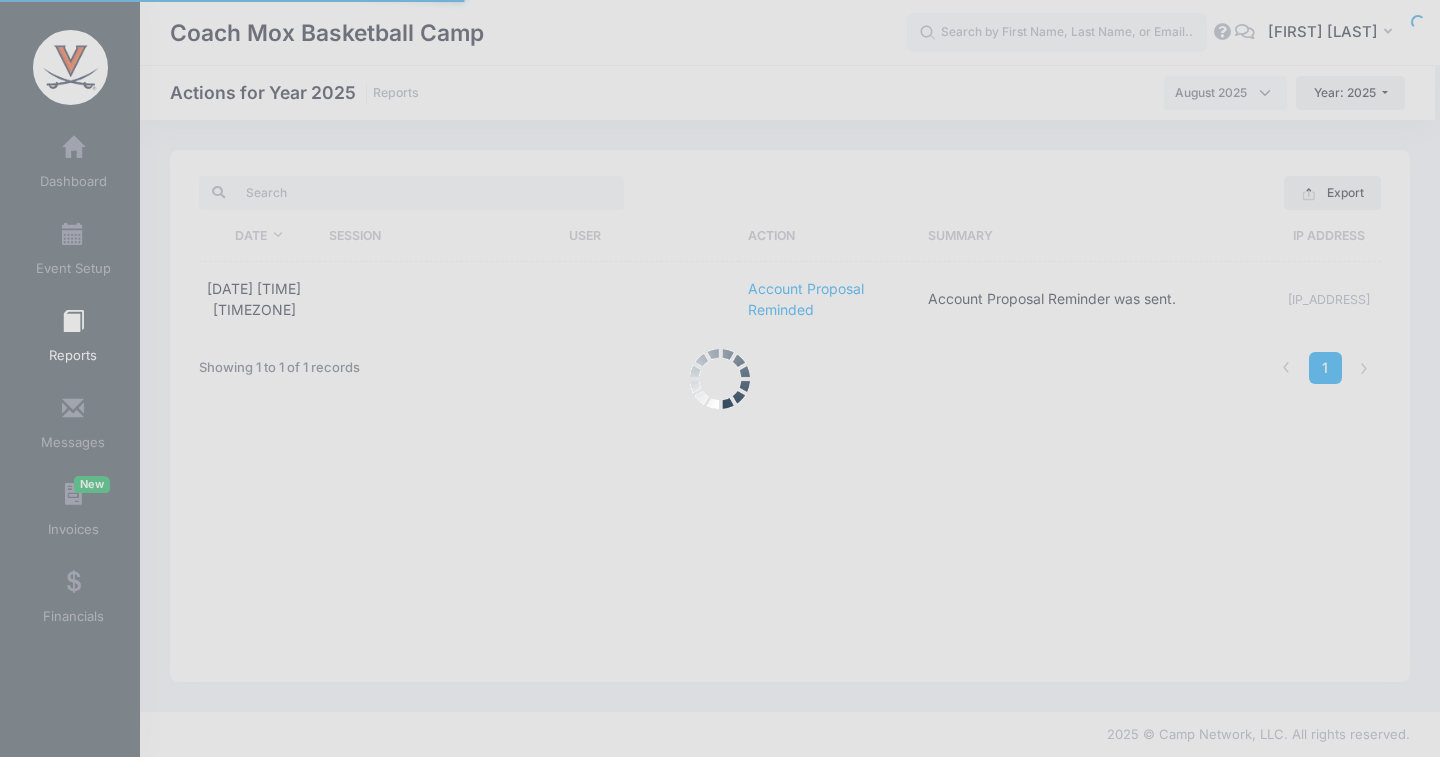 scroll, scrollTop: 0, scrollLeft: 0, axis: both 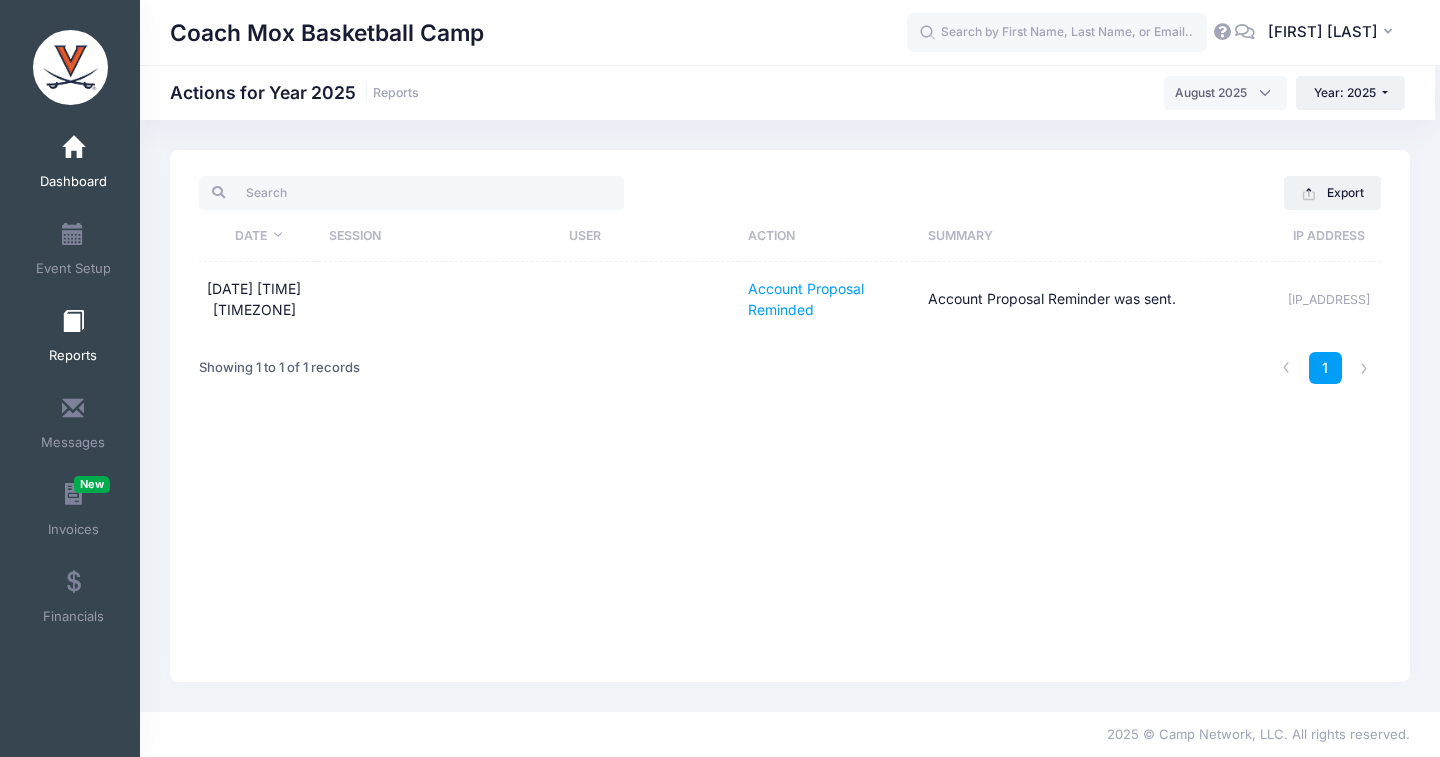 click on "Dashboard" at bounding box center [73, 182] 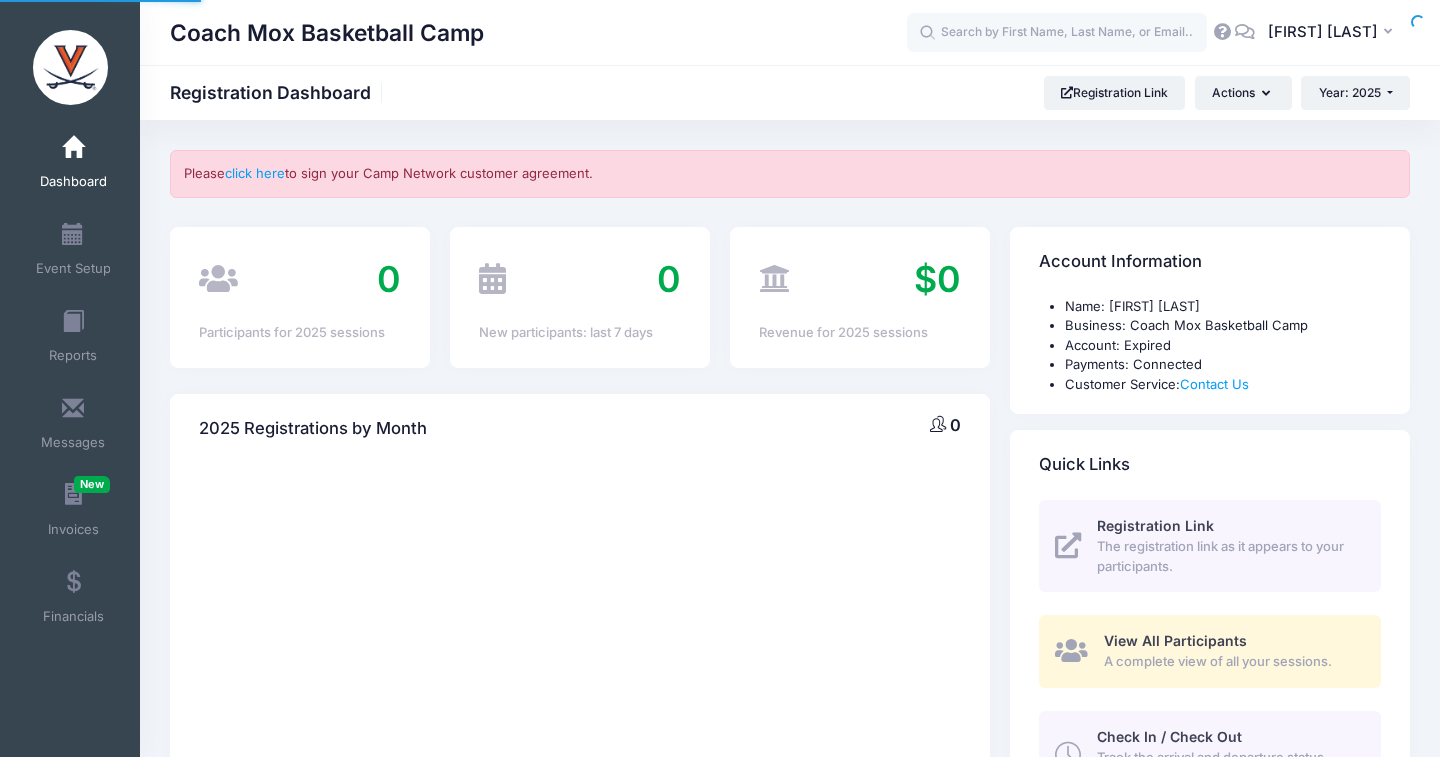 scroll, scrollTop: 0, scrollLeft: 0, axis: both 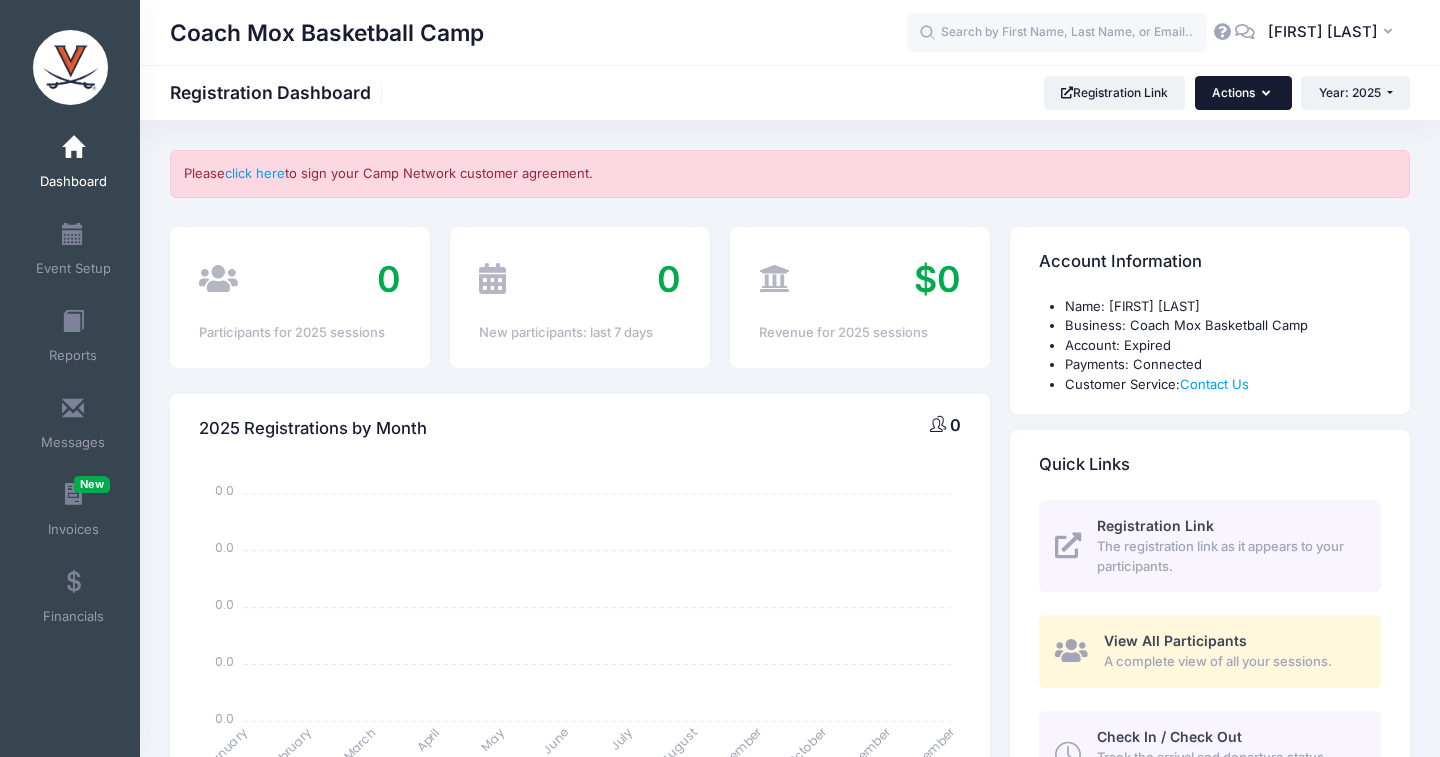 click on "Actions" at bounding box center (1243, 93) 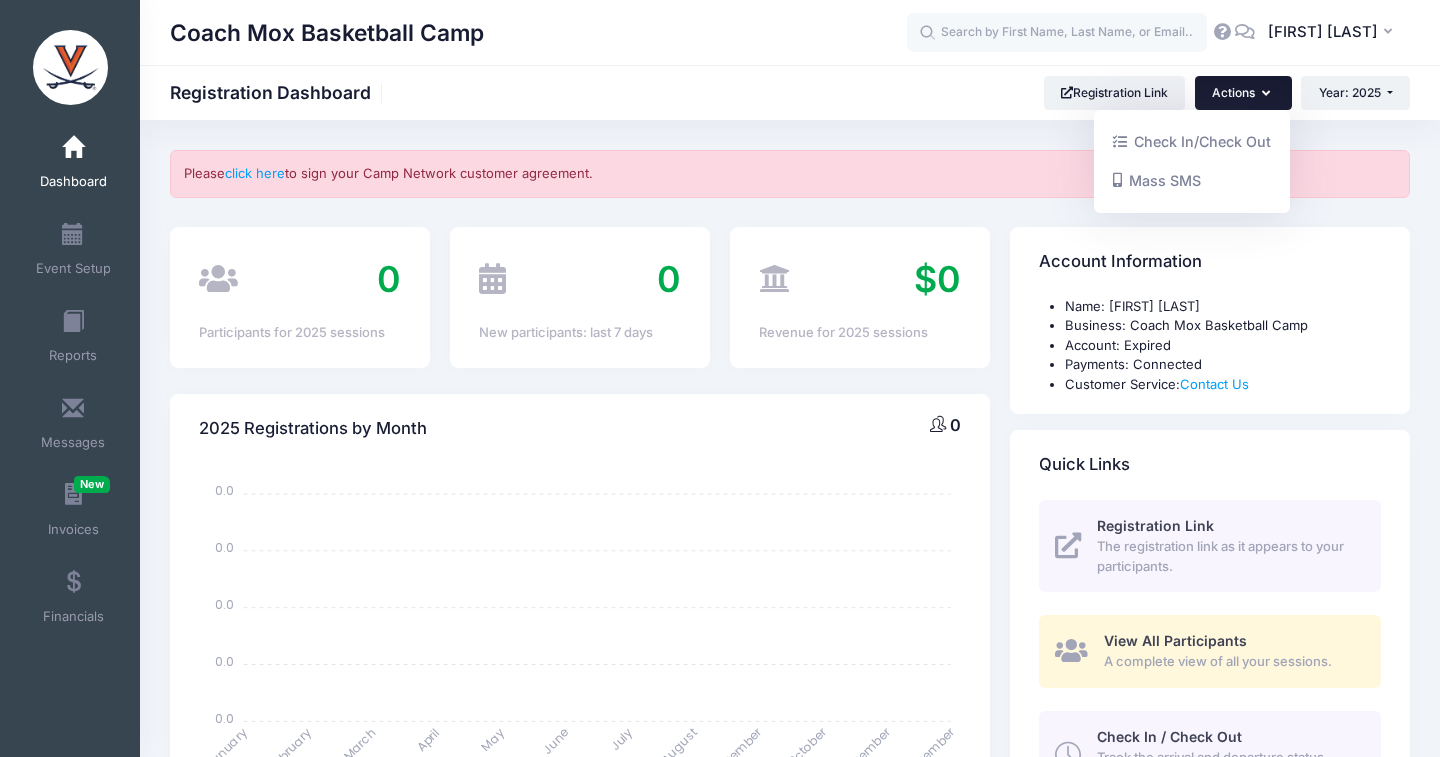 click on "Actions" at bounding box center (1243, 93) 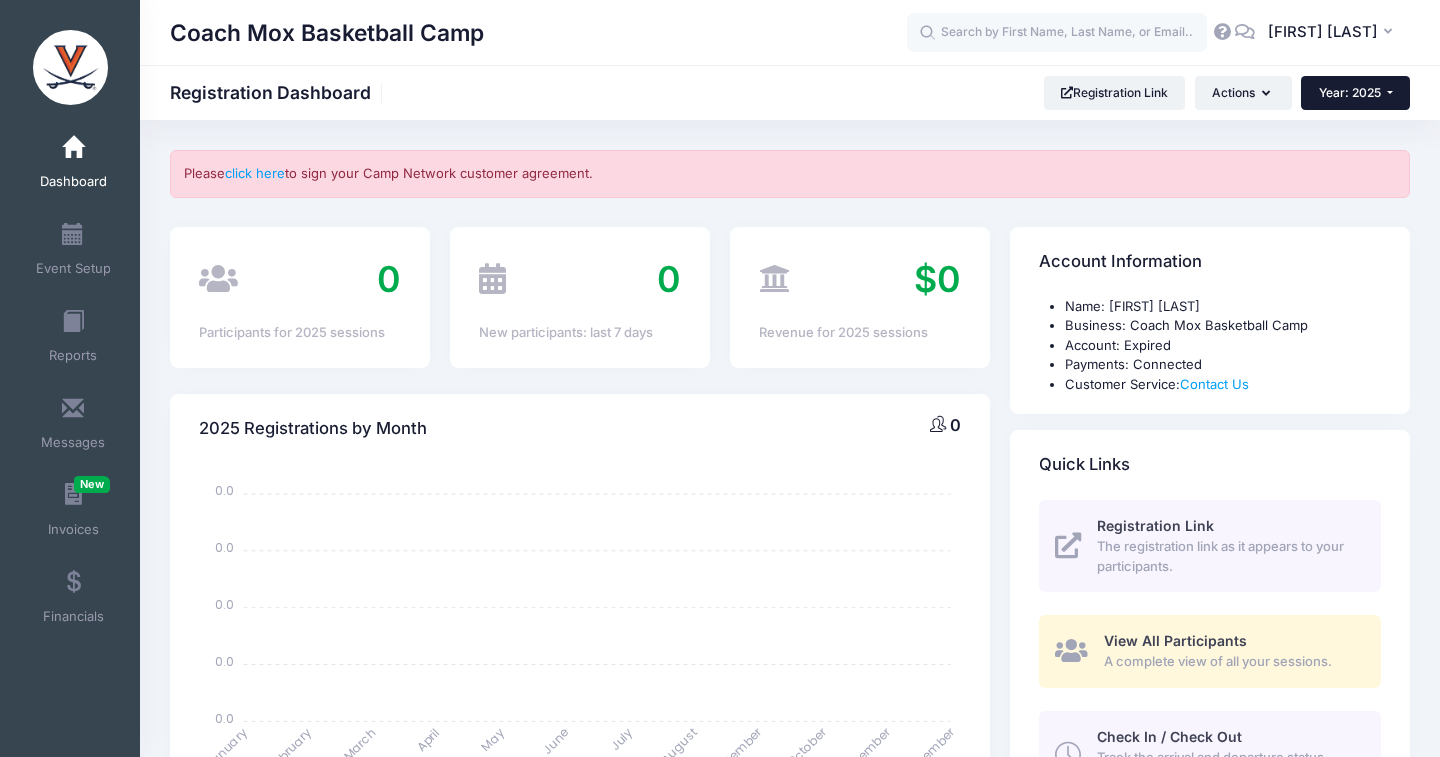 click on "Year: 2025" at bounding box center [1350, 92] 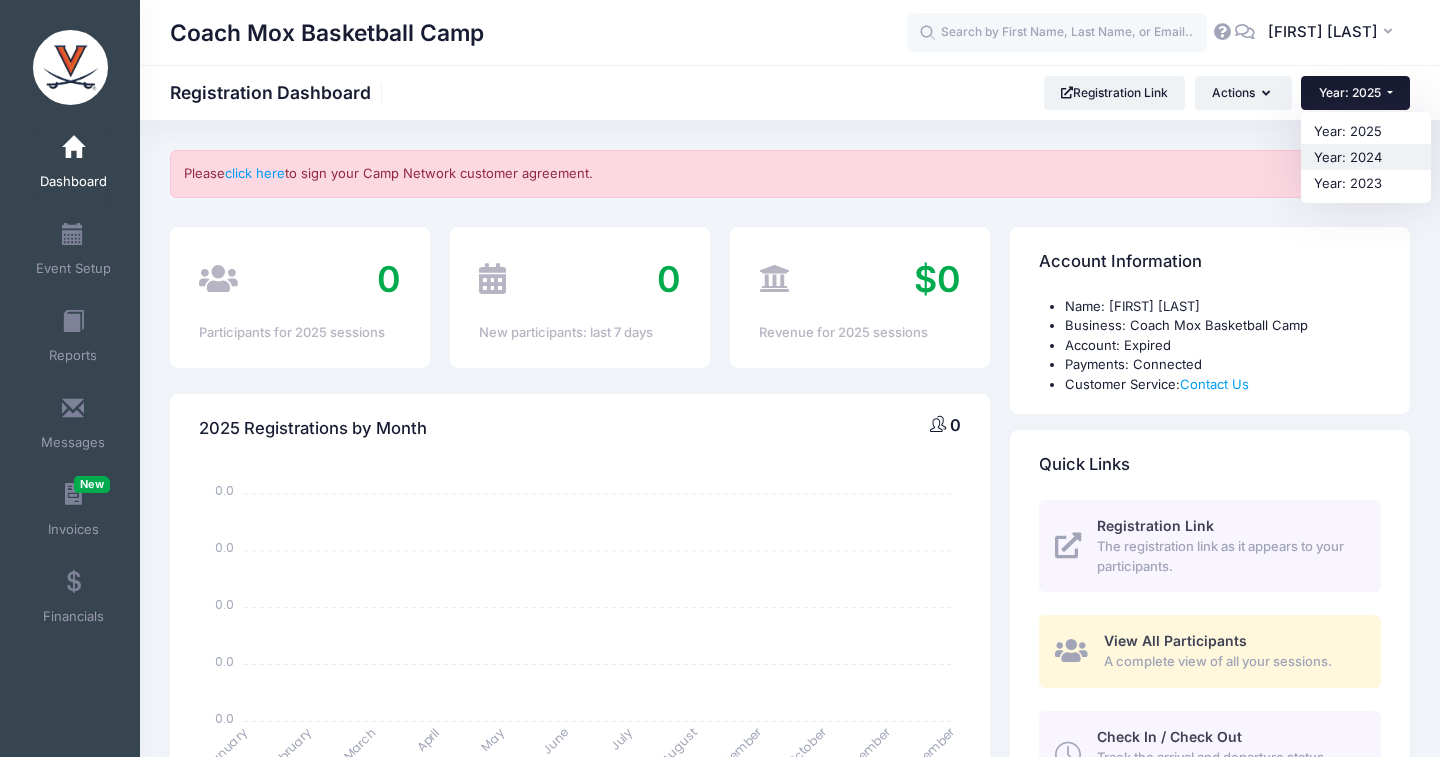 click on "Year: 2024" at bounding box center (1366, 157) 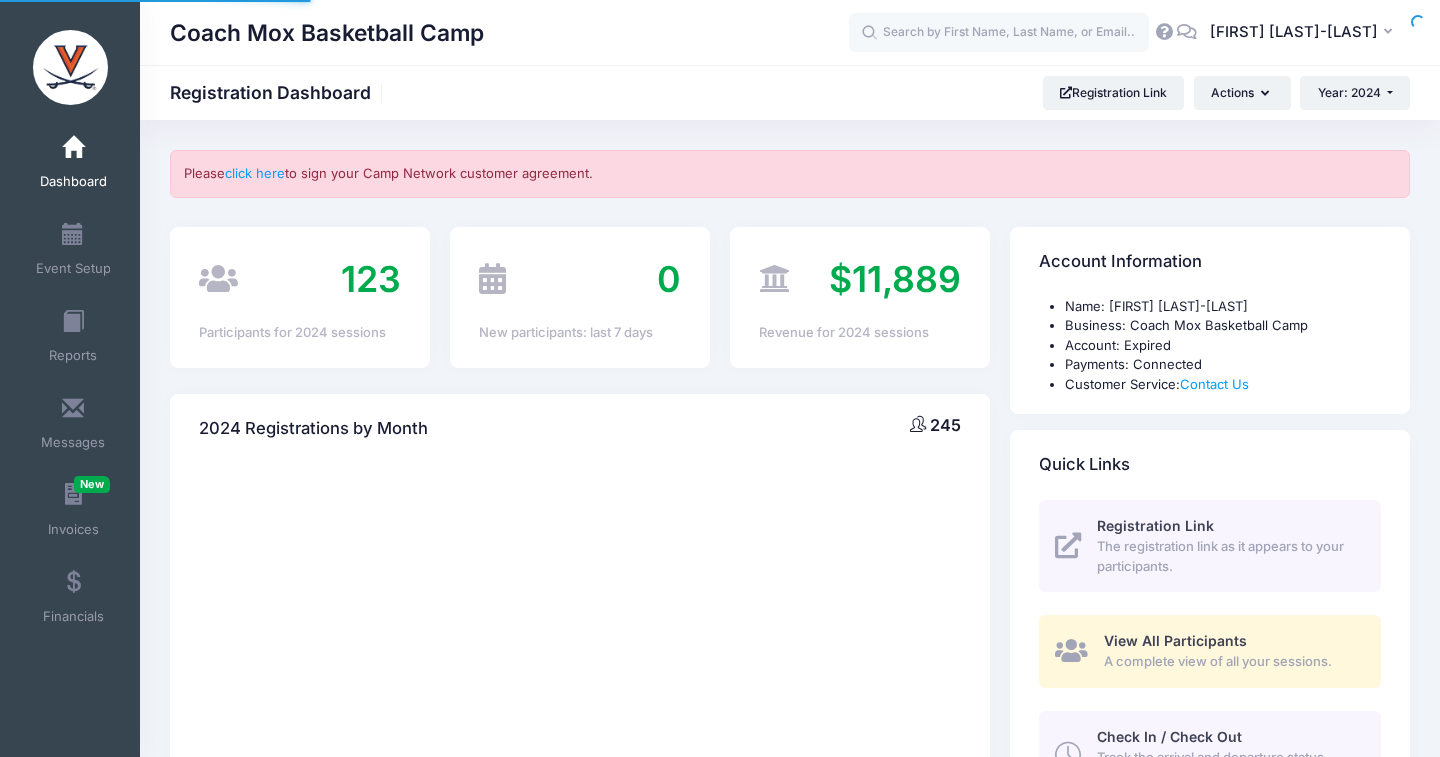 scroll, scrollTop: 0, scrollLeft: 0, axis: both 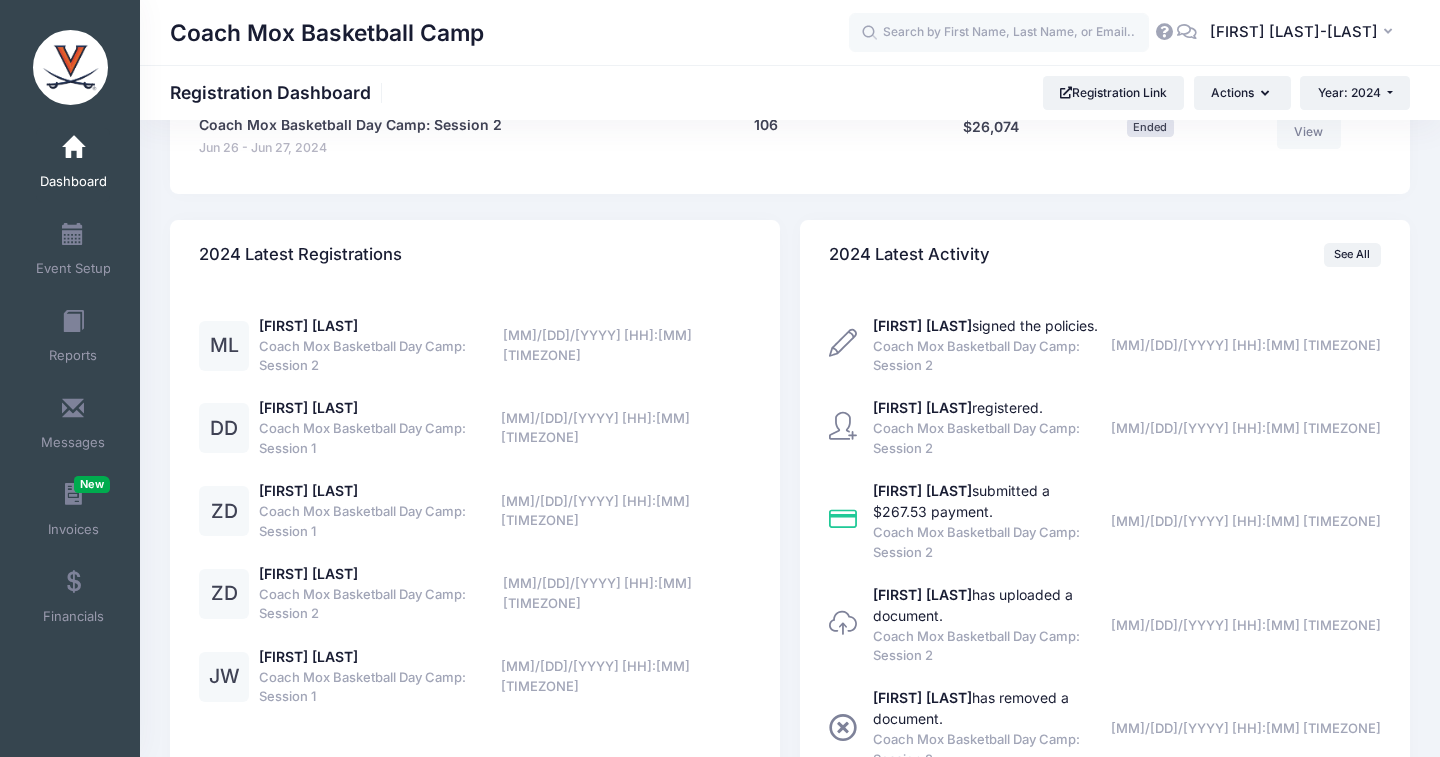 click on "2024 Latest Registrations" at bounding box center [300, 254] 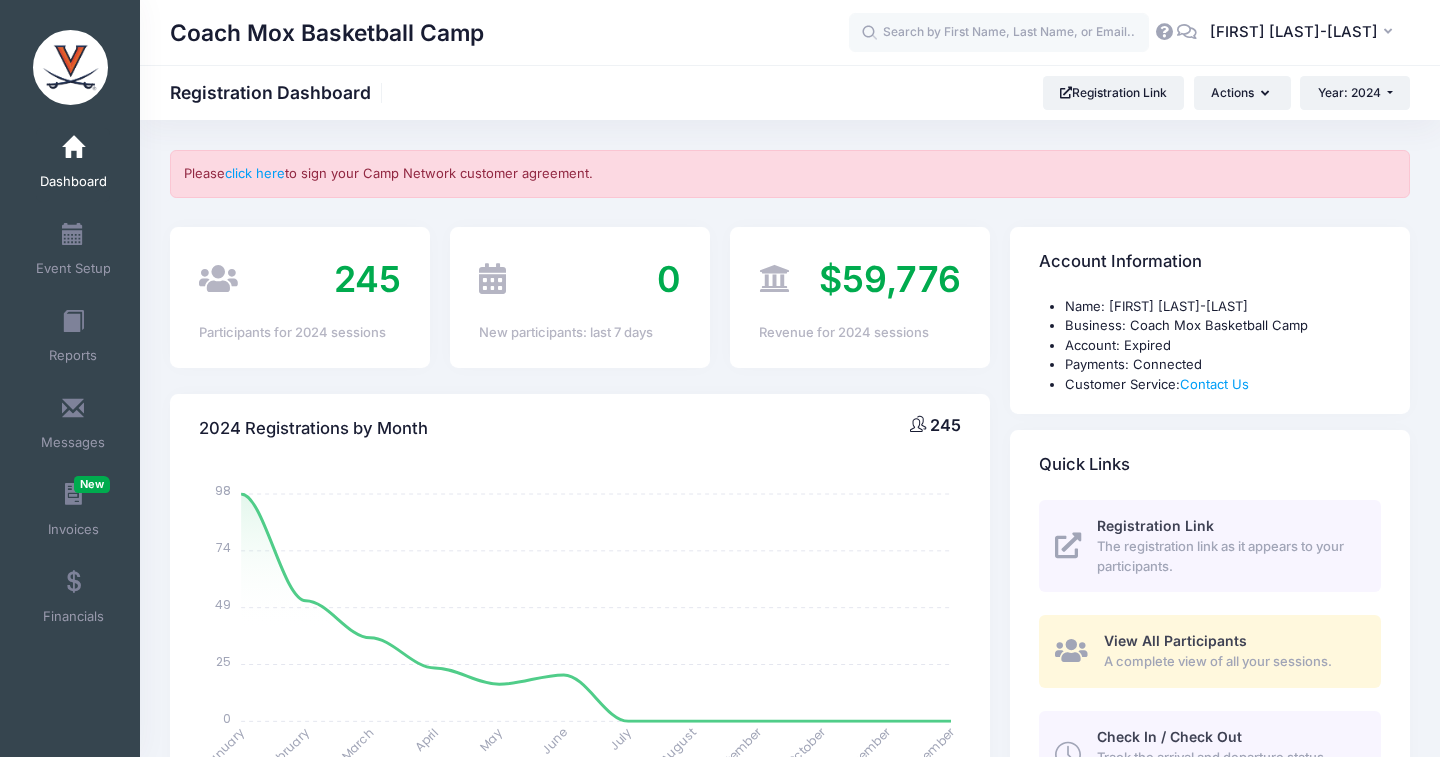 scroll, scrollTop: 921, scrollLeft: 0, axis: vertical 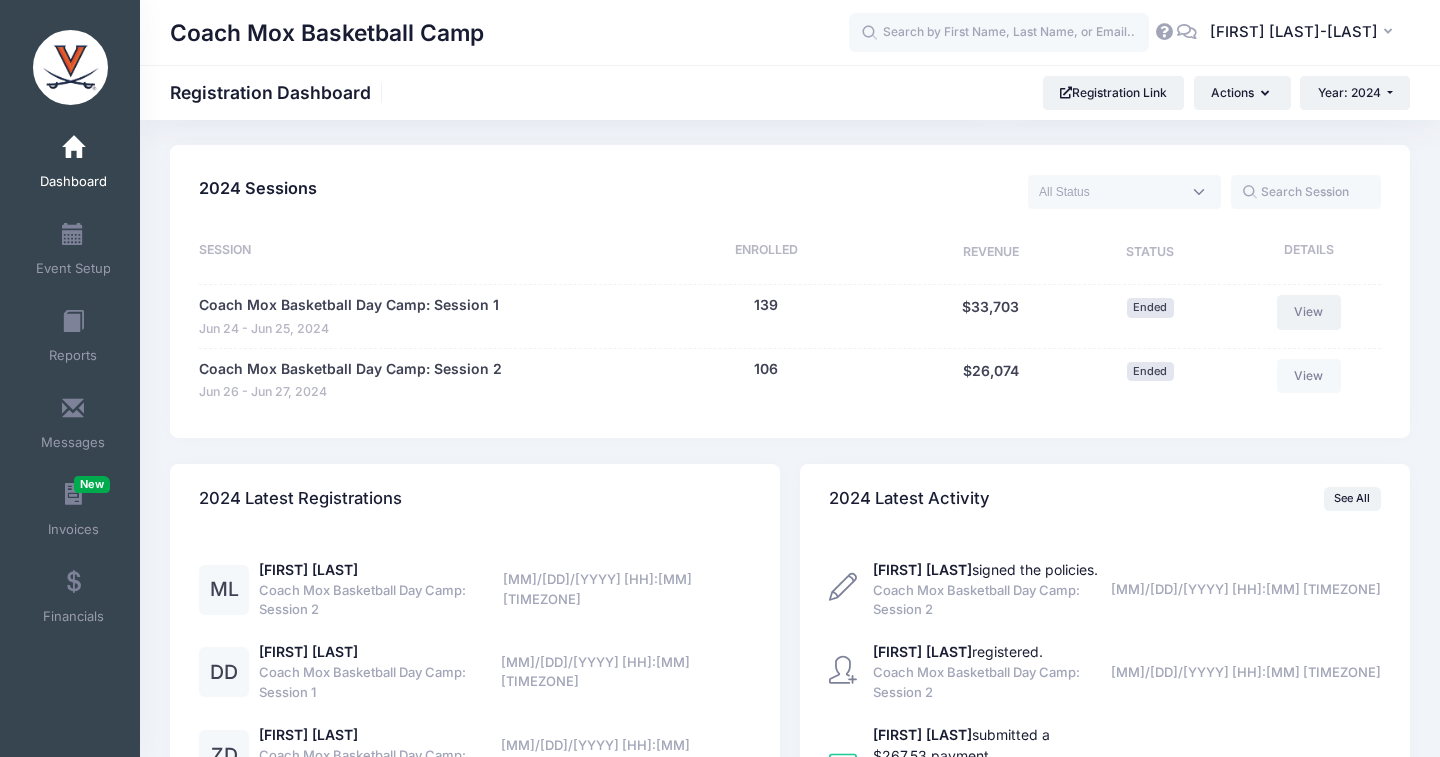 click on "View" at bounding box center (1309, 312) 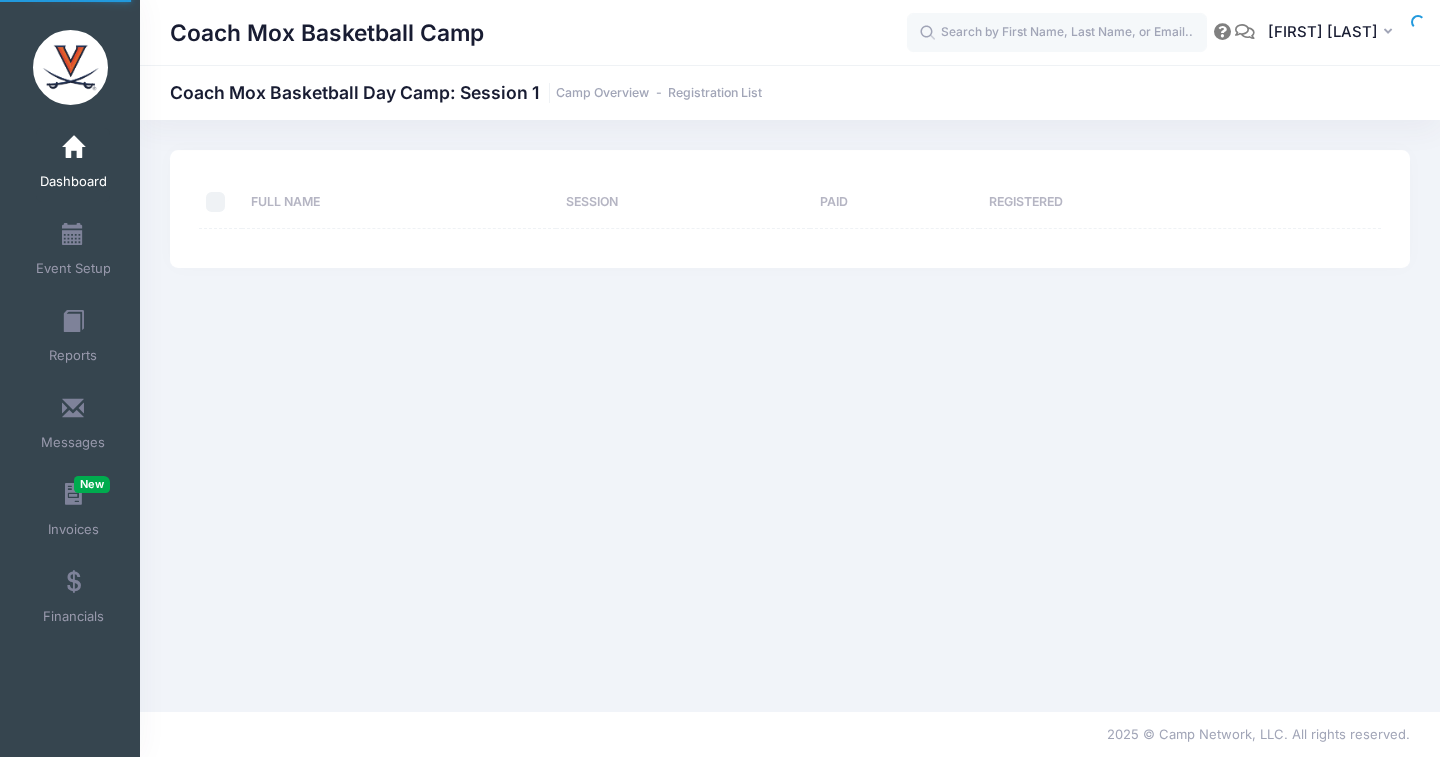 scroll, scrollTop: 0, scrollLeft: 0, axis: both 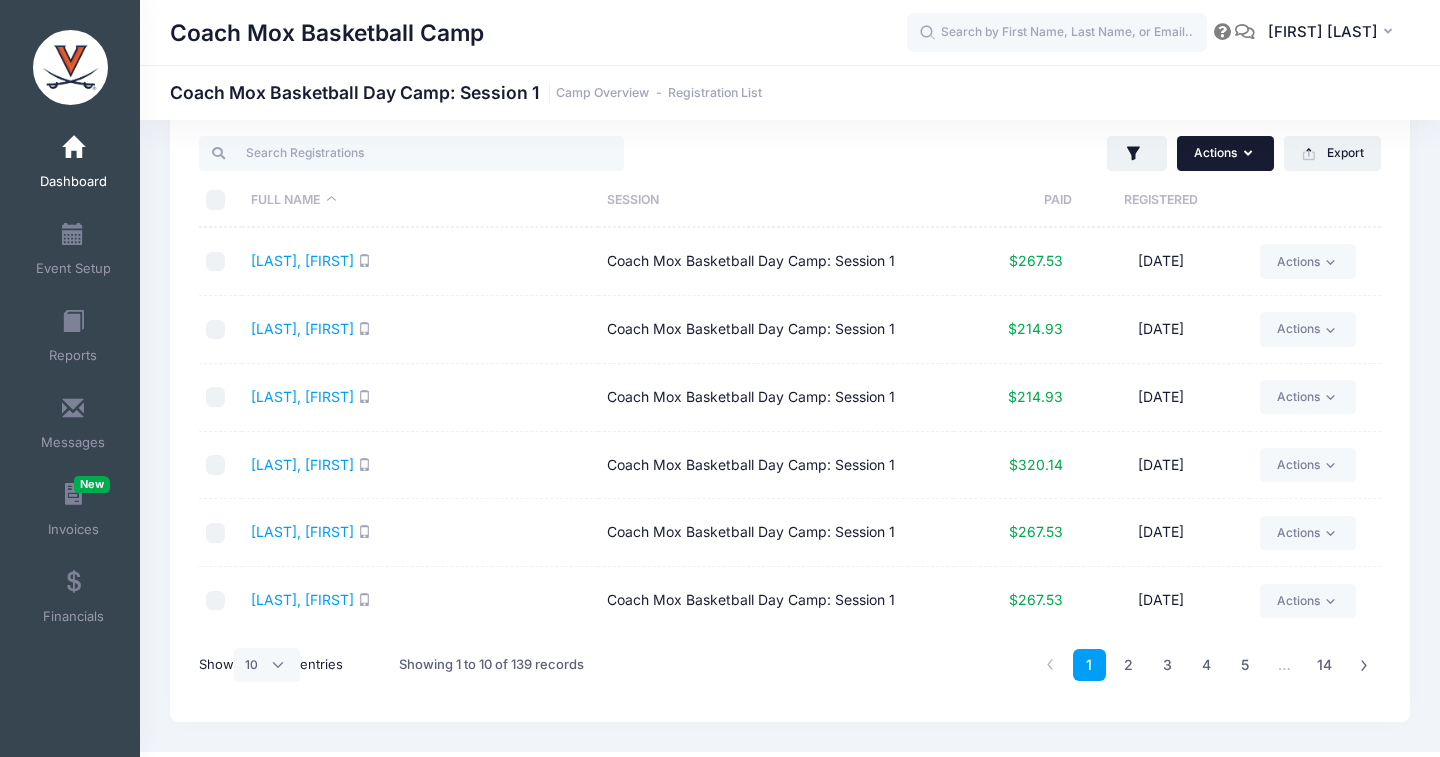click on "Actions" at bounding box center (1225, 153) 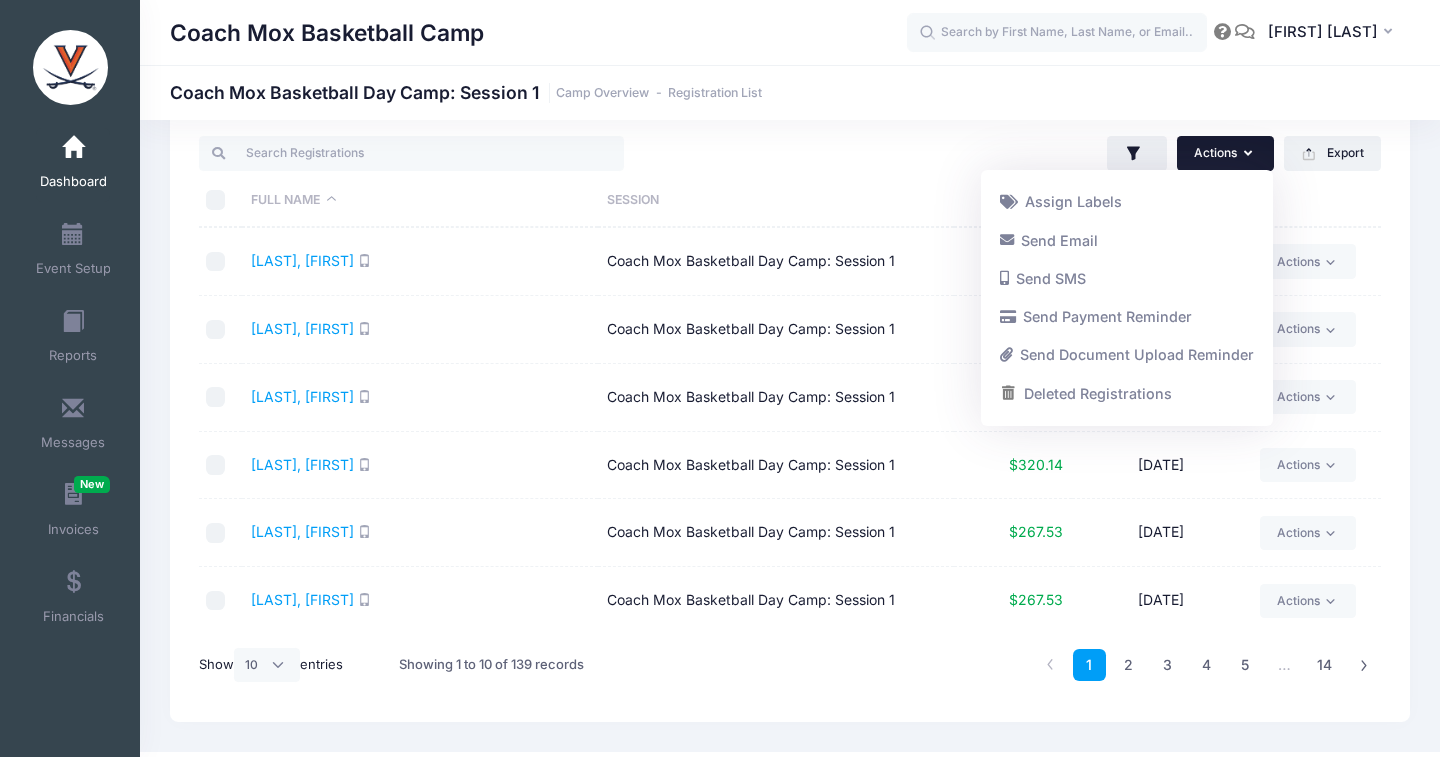 click on "Actions" at bounding box center (1225, 153) 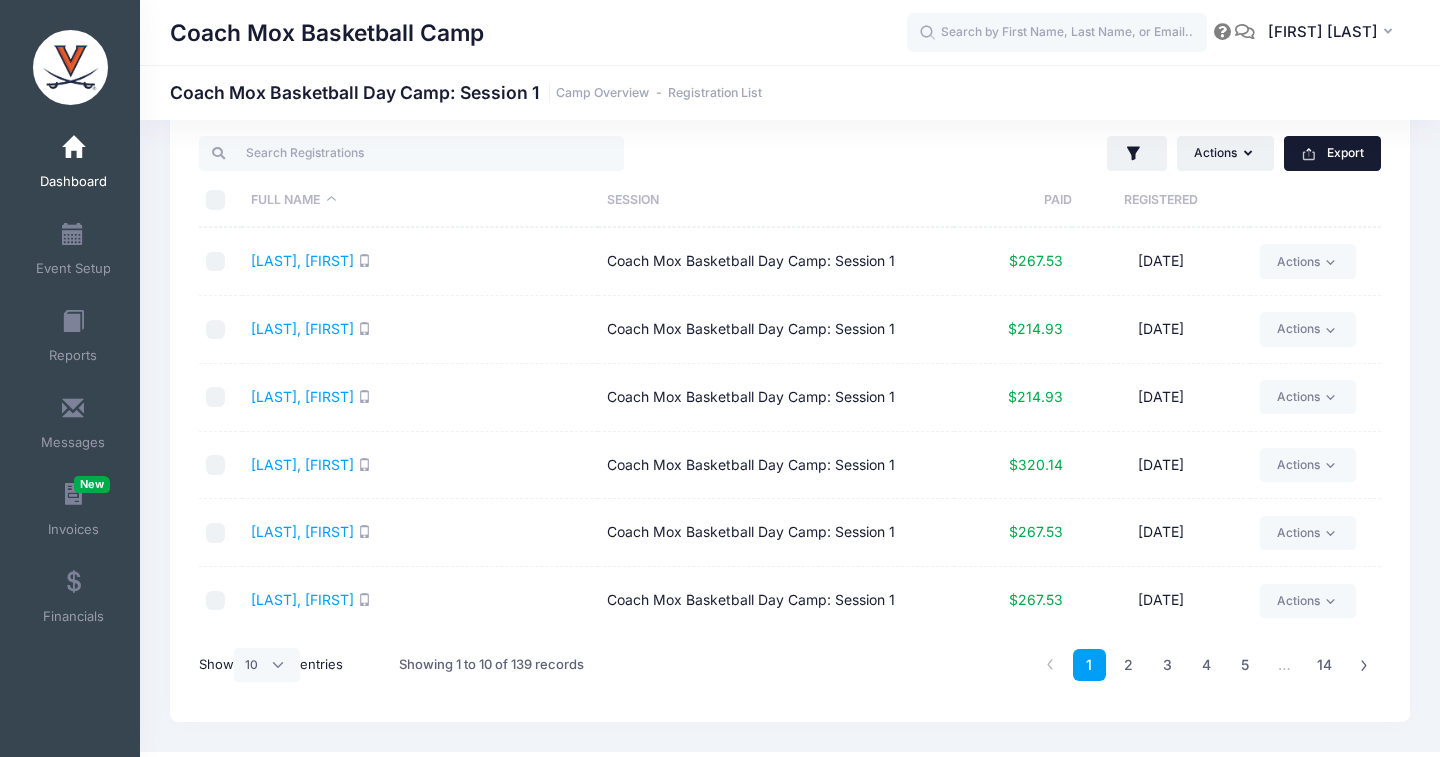 click on "Export" at bounding box center [1332, 153] 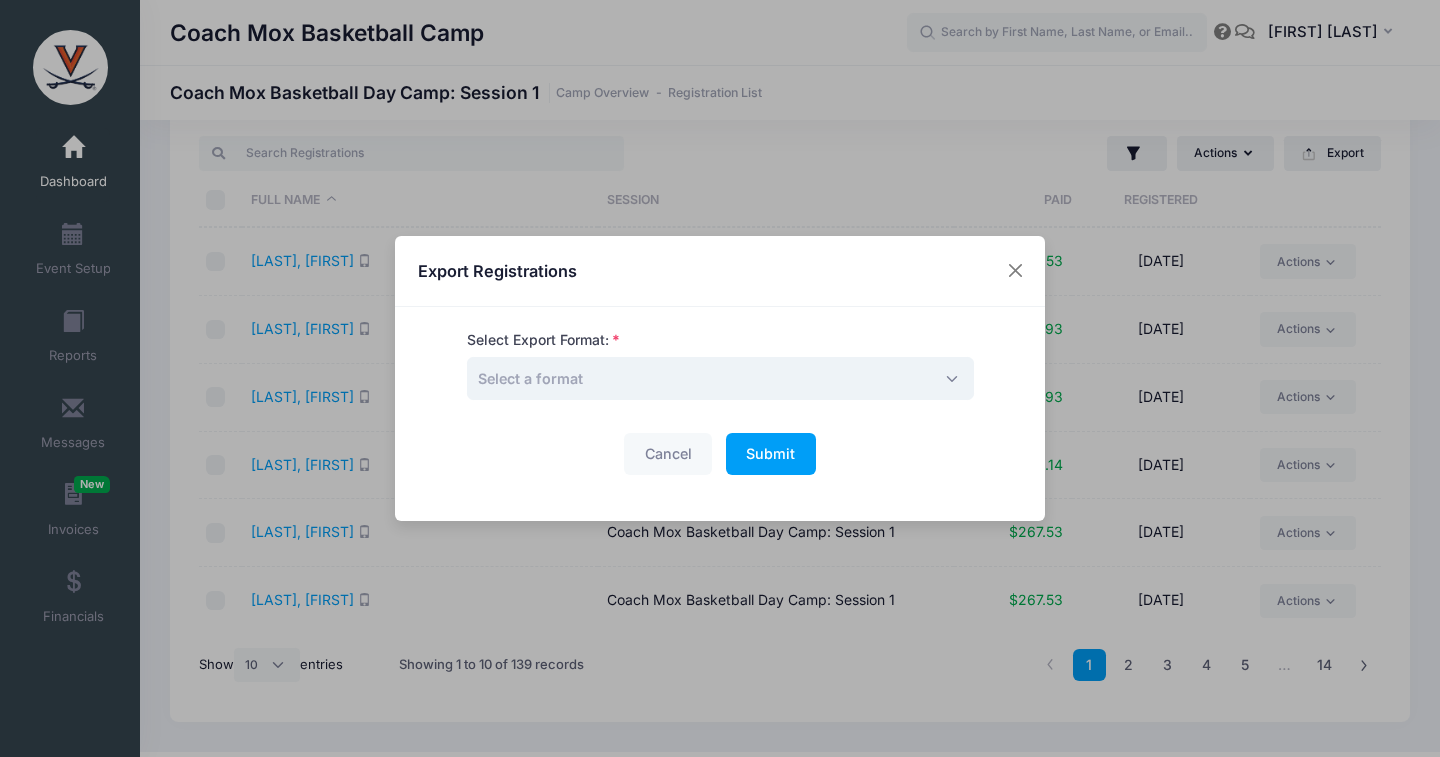 click on "Select a format" at bounding box center [720, 378] 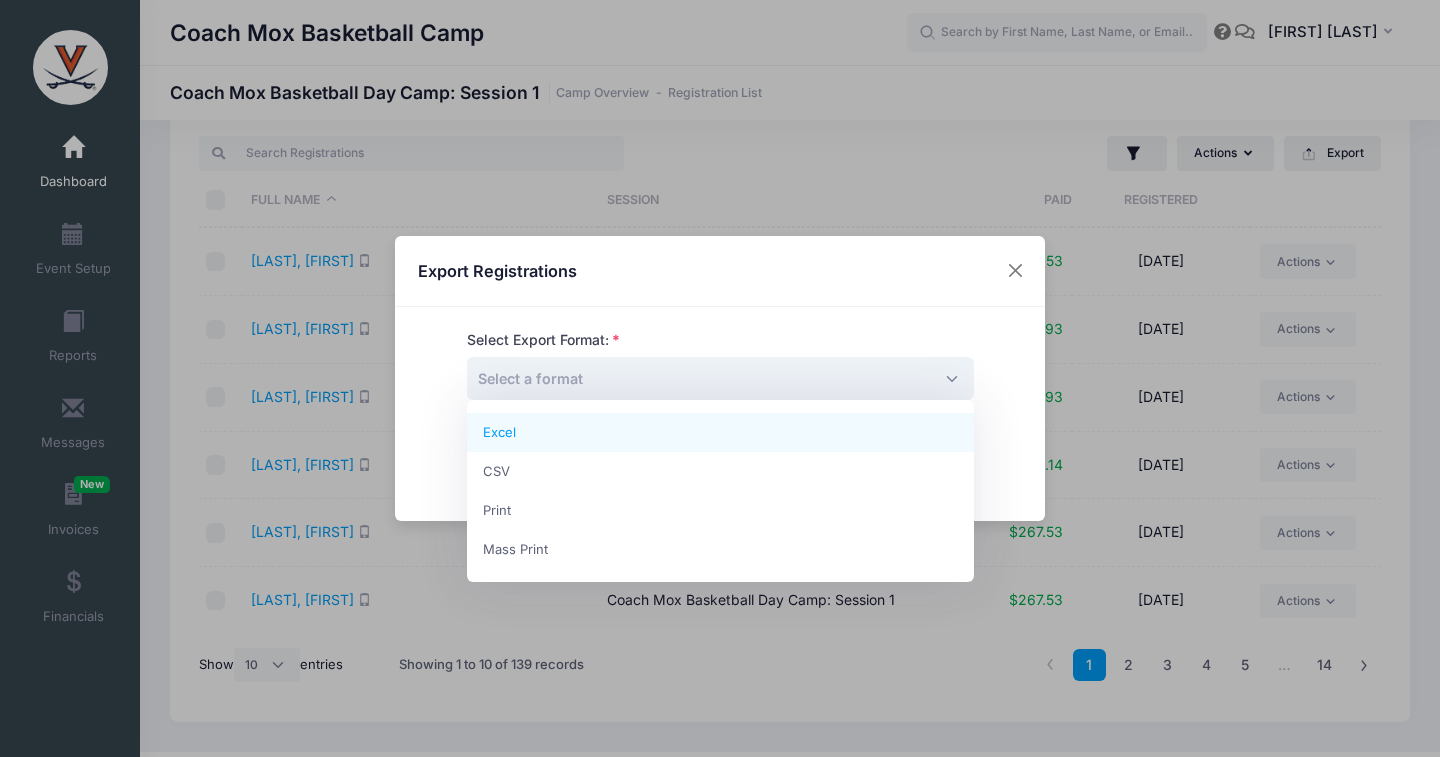 select on "excel" 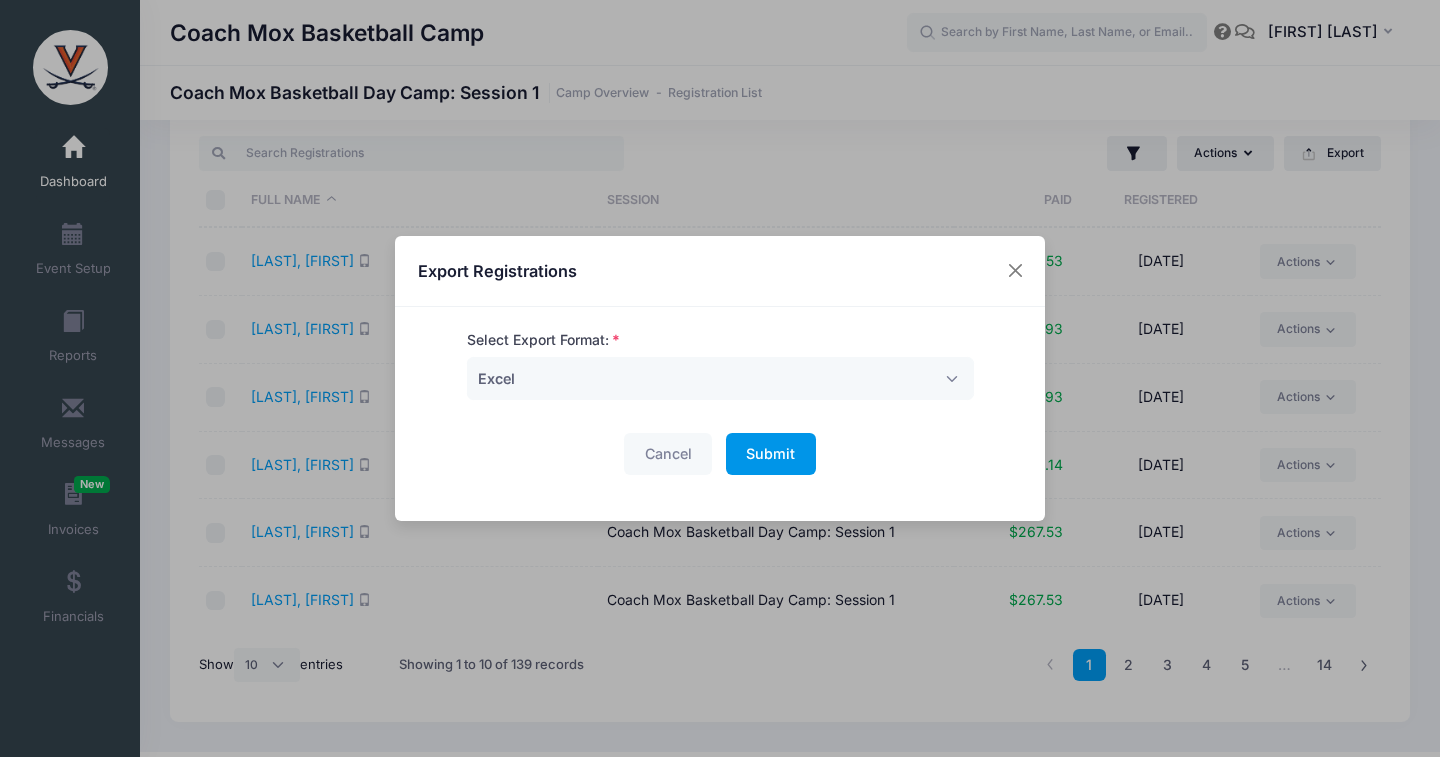 click on "Submit" at bounding box center [770, 453] 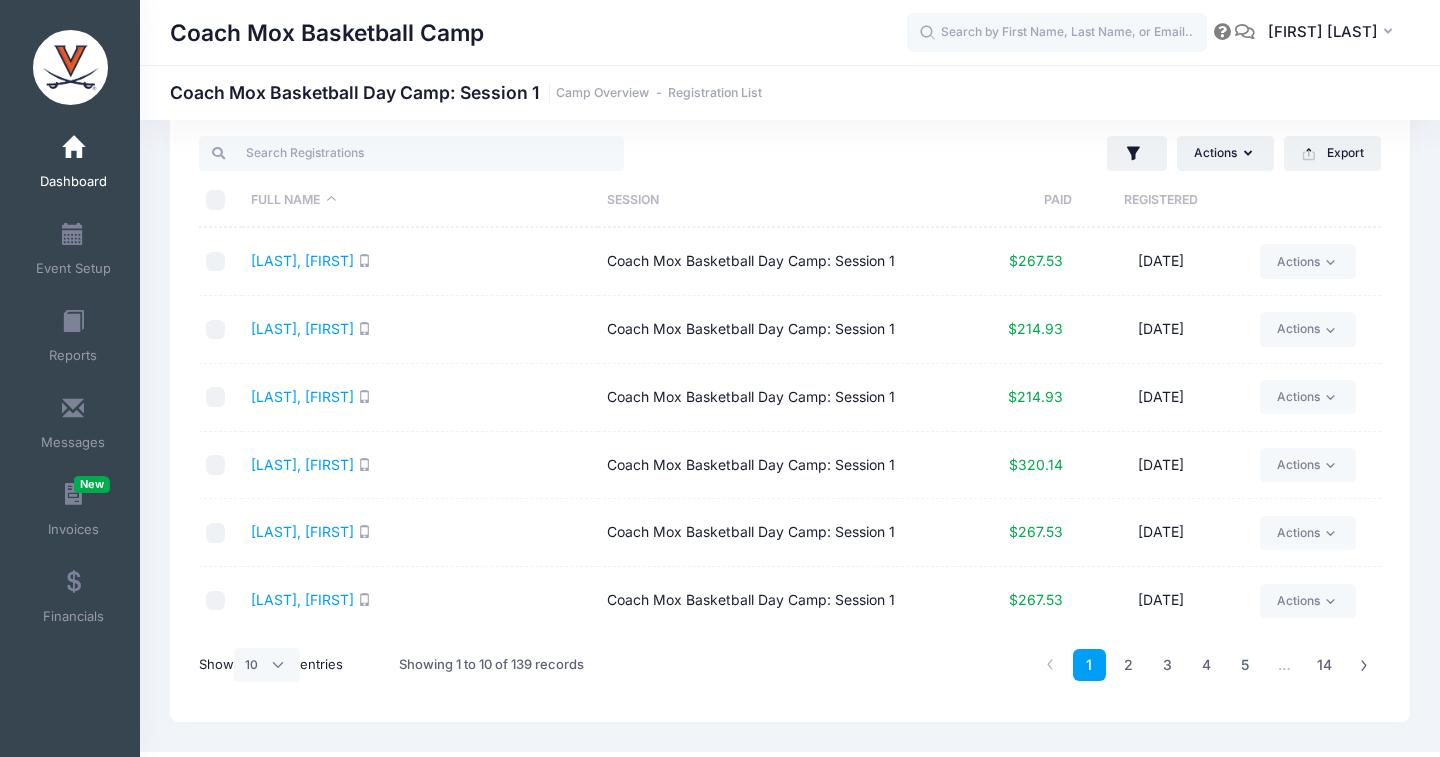 click on "Coach Mox Basketball Camp
Coach Mox Basketball Day Camp: Session 1
Camp Overview
Registration List" at bounding box center [790, 92] 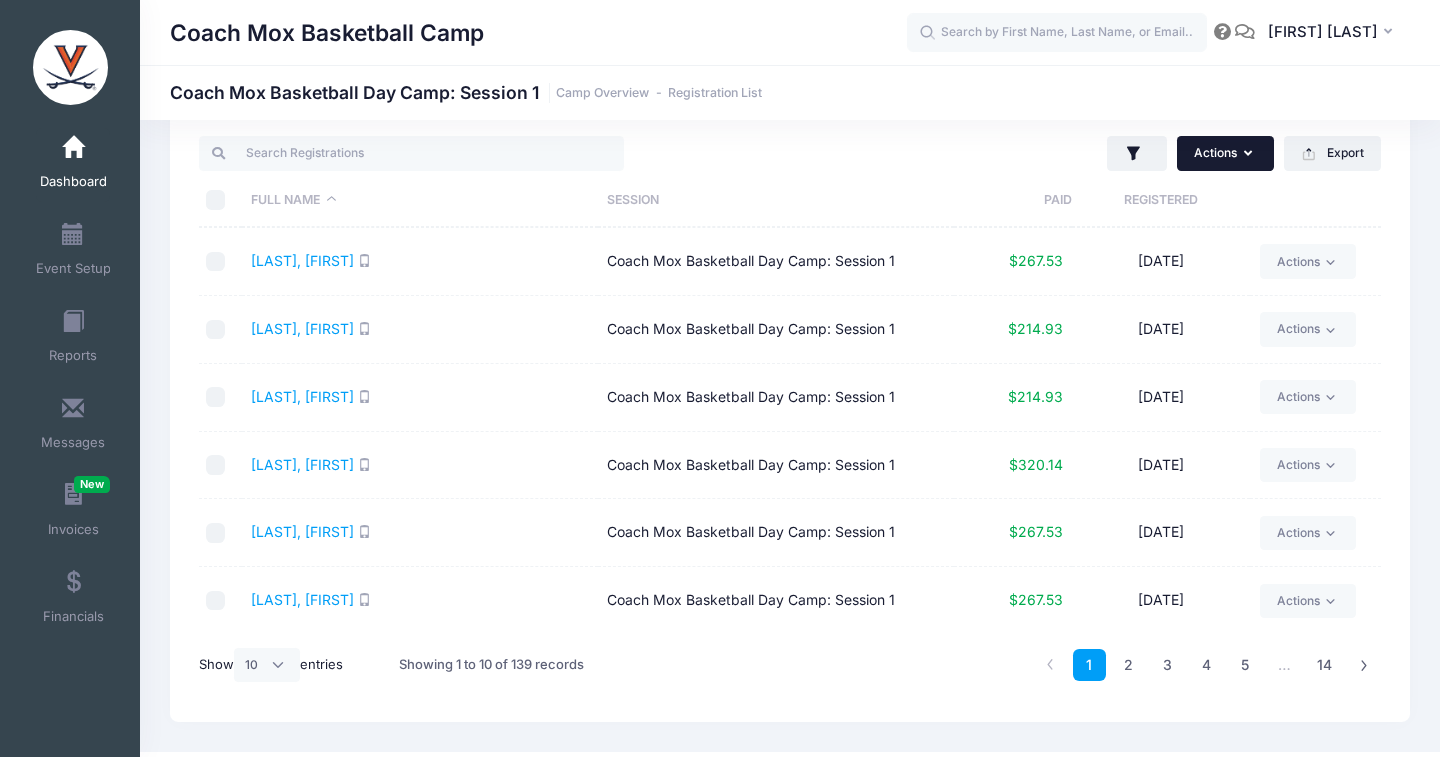 scroll, scrollTop: 0, scrollLeft: 0, axis: both 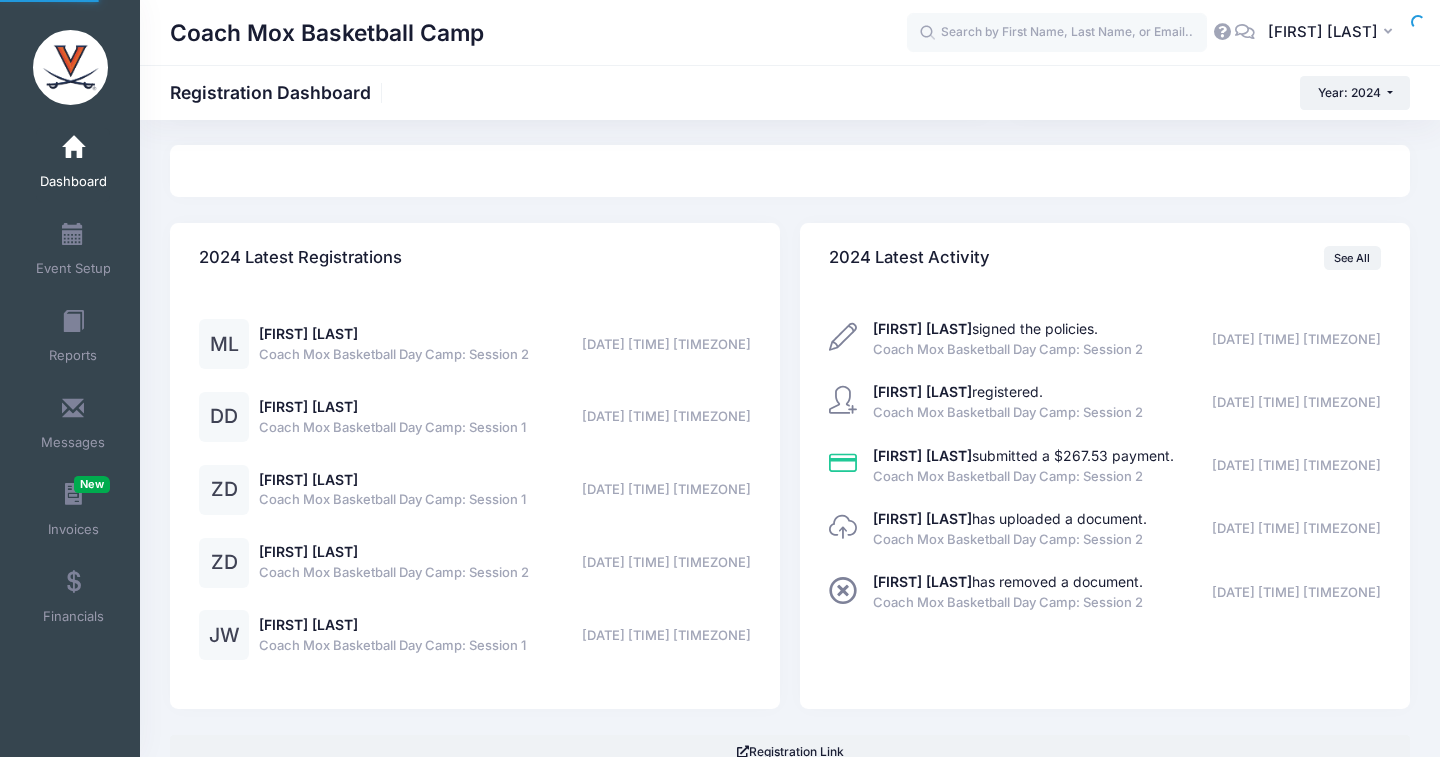 select 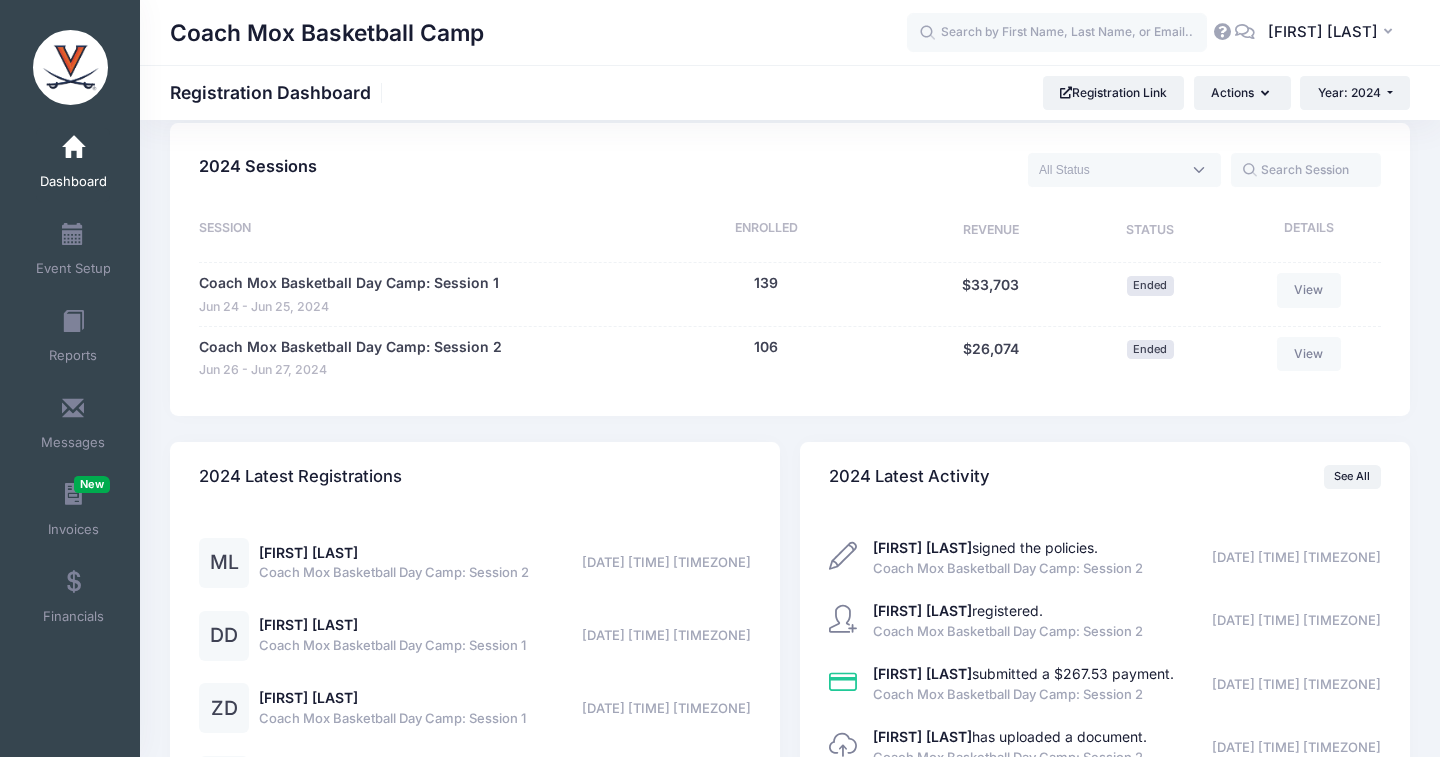 scroll, scrollTop: 941, scrollLeft: 0, axis: vertical 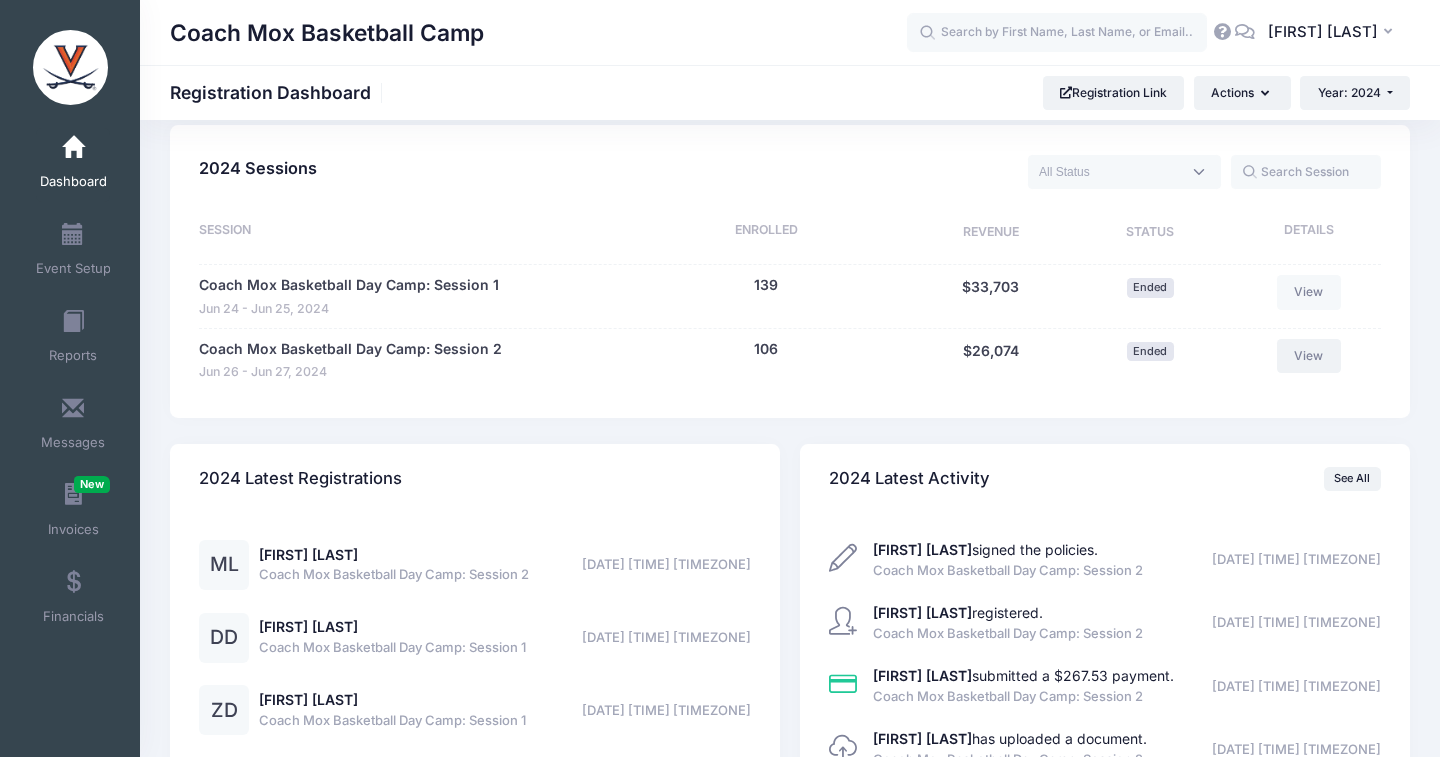 click on "View" at bounding box center [1309, 356] 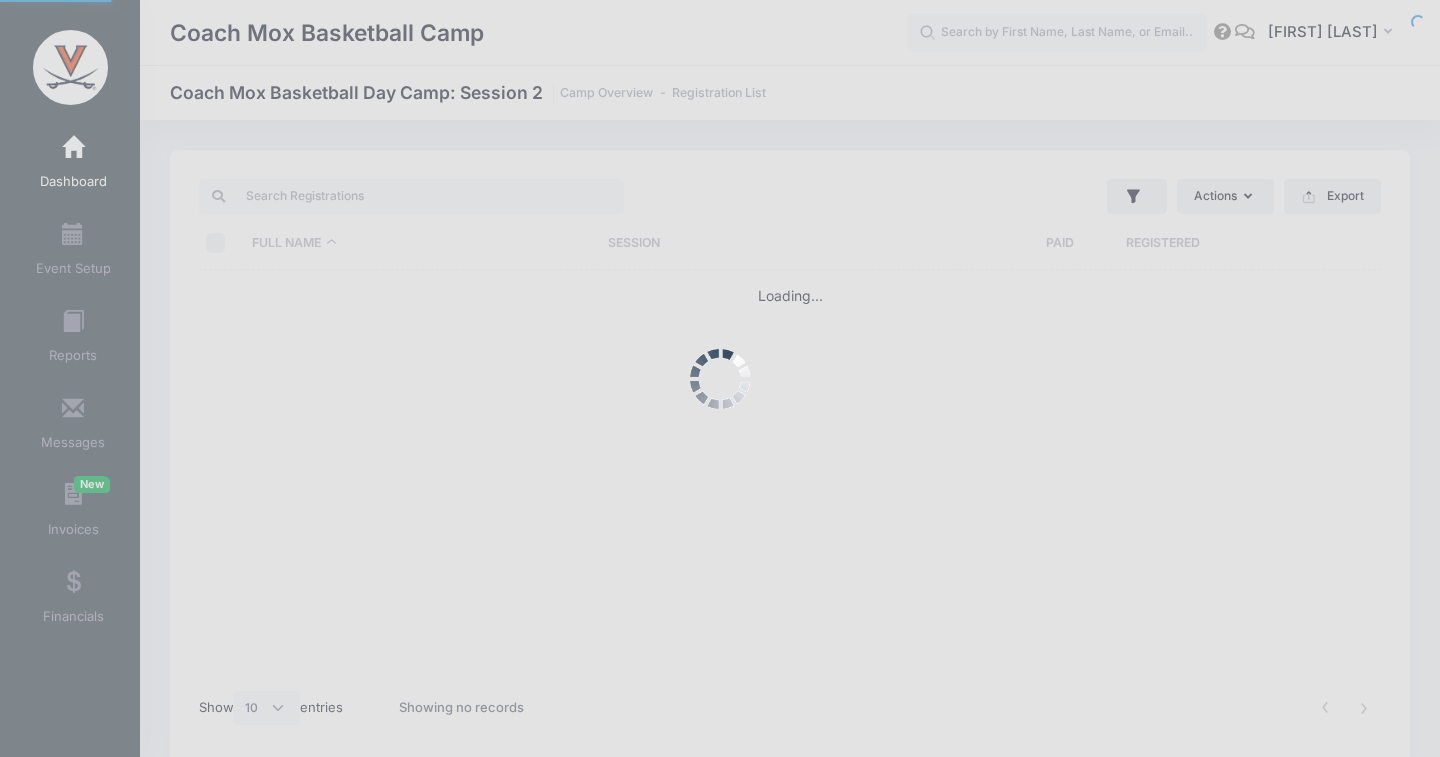 select on "10" 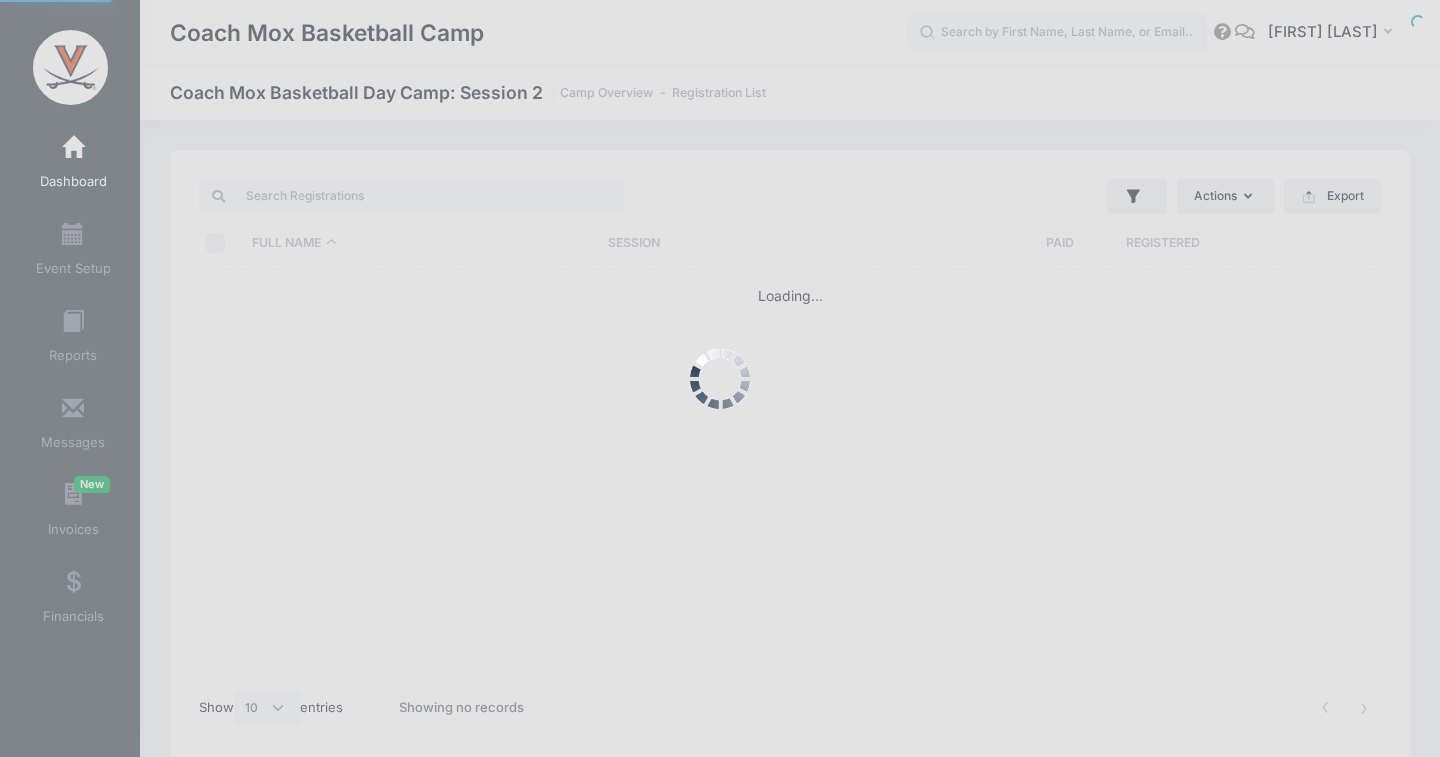 scroll, scrollTop: 0, scrollLeft: 0, axis: both 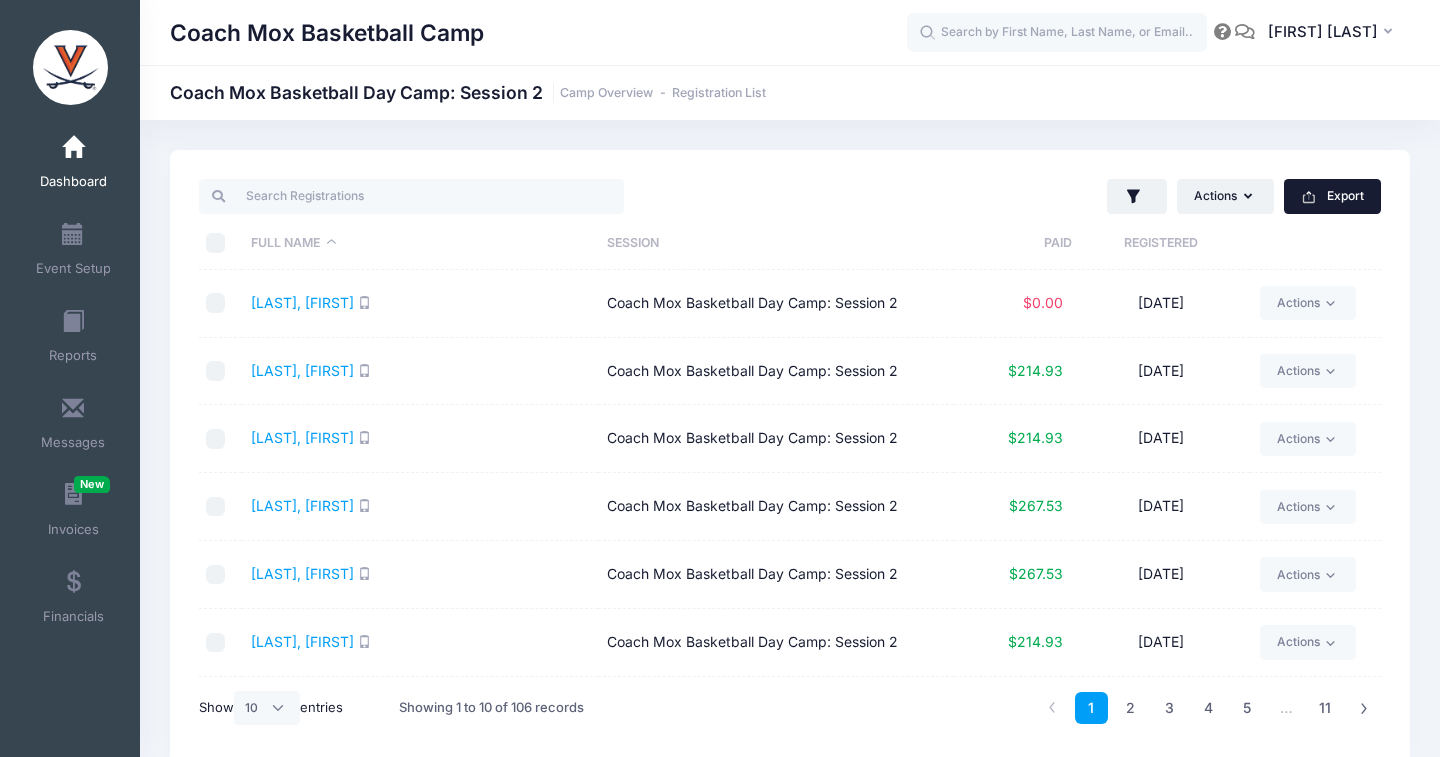 click on "Export" at bounding box center (1332, 196) 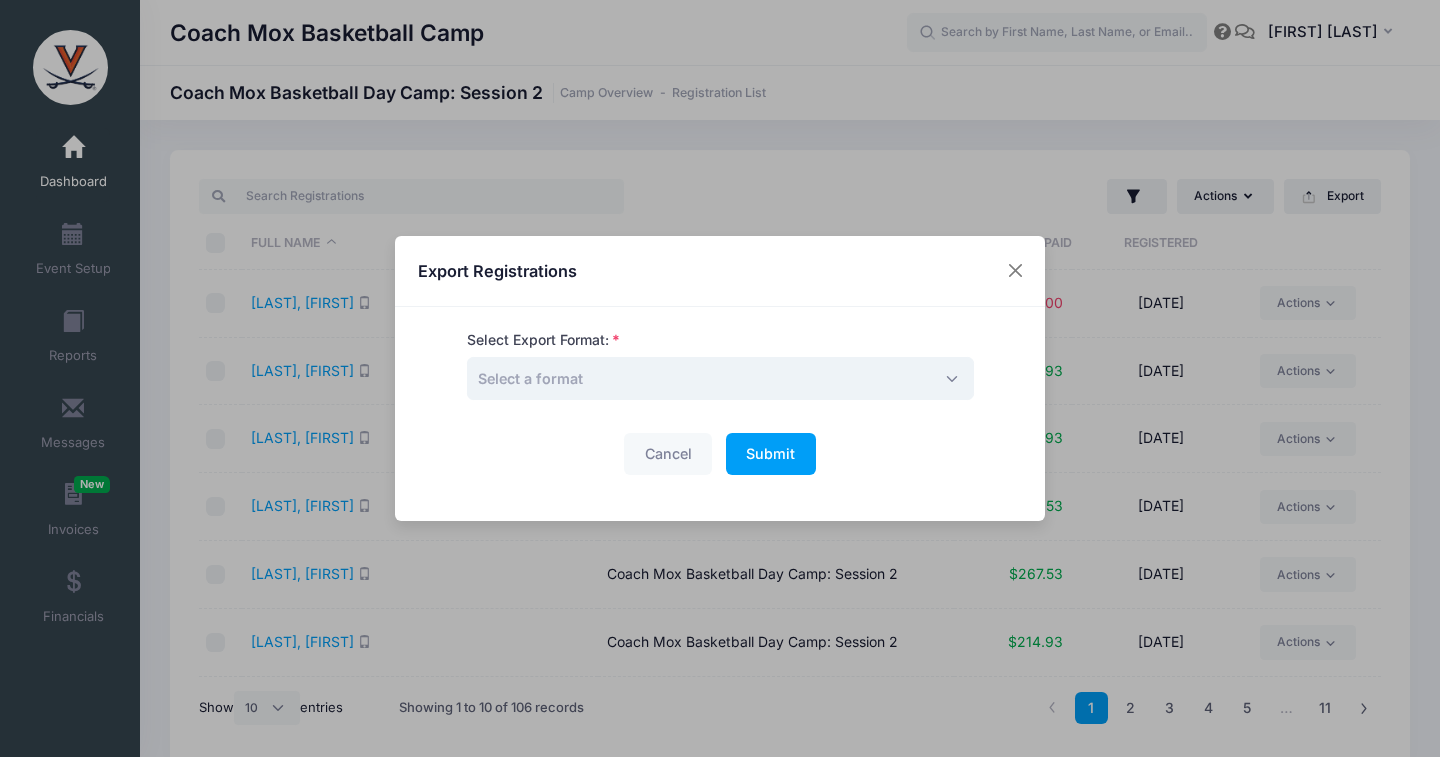 click on "Select a format" at bounding box center [720, 378] 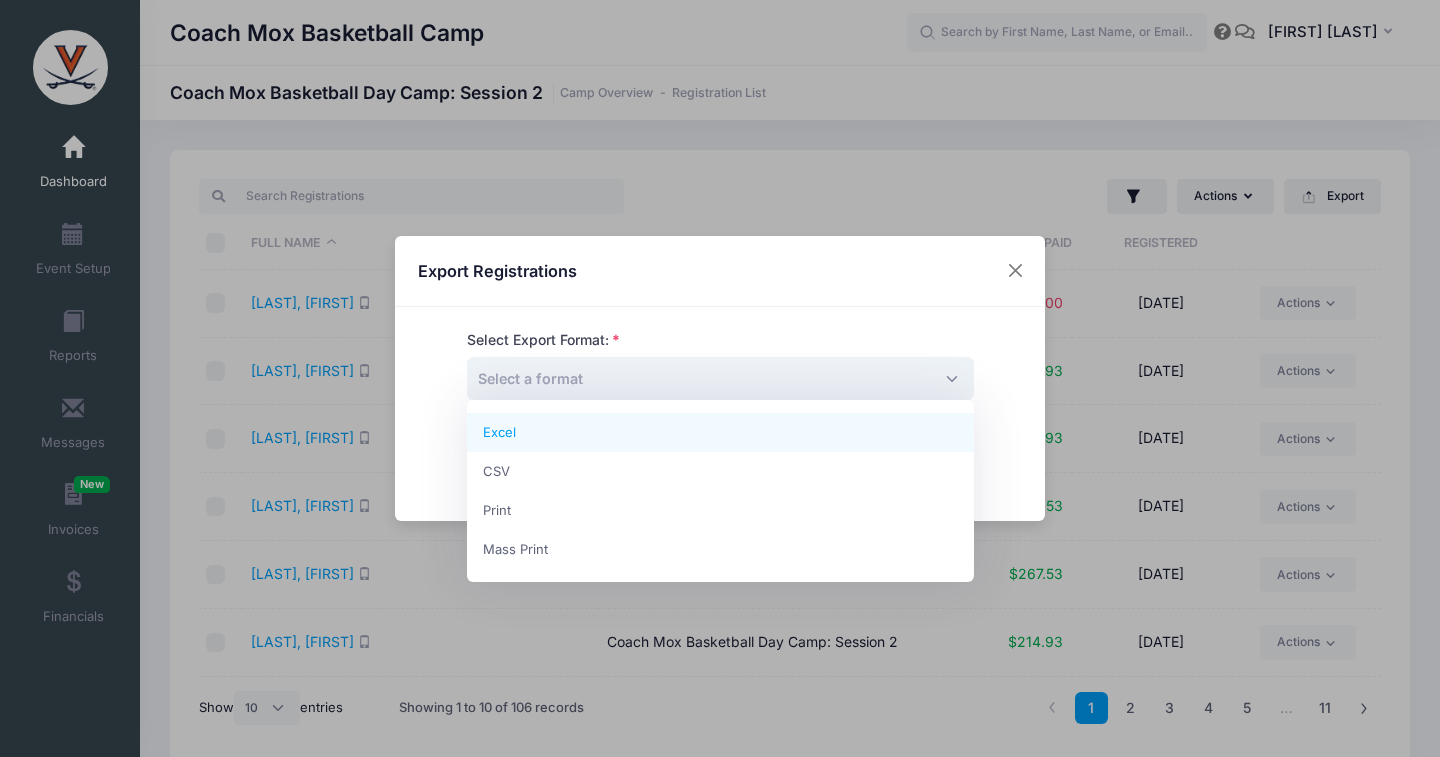select on "excel" 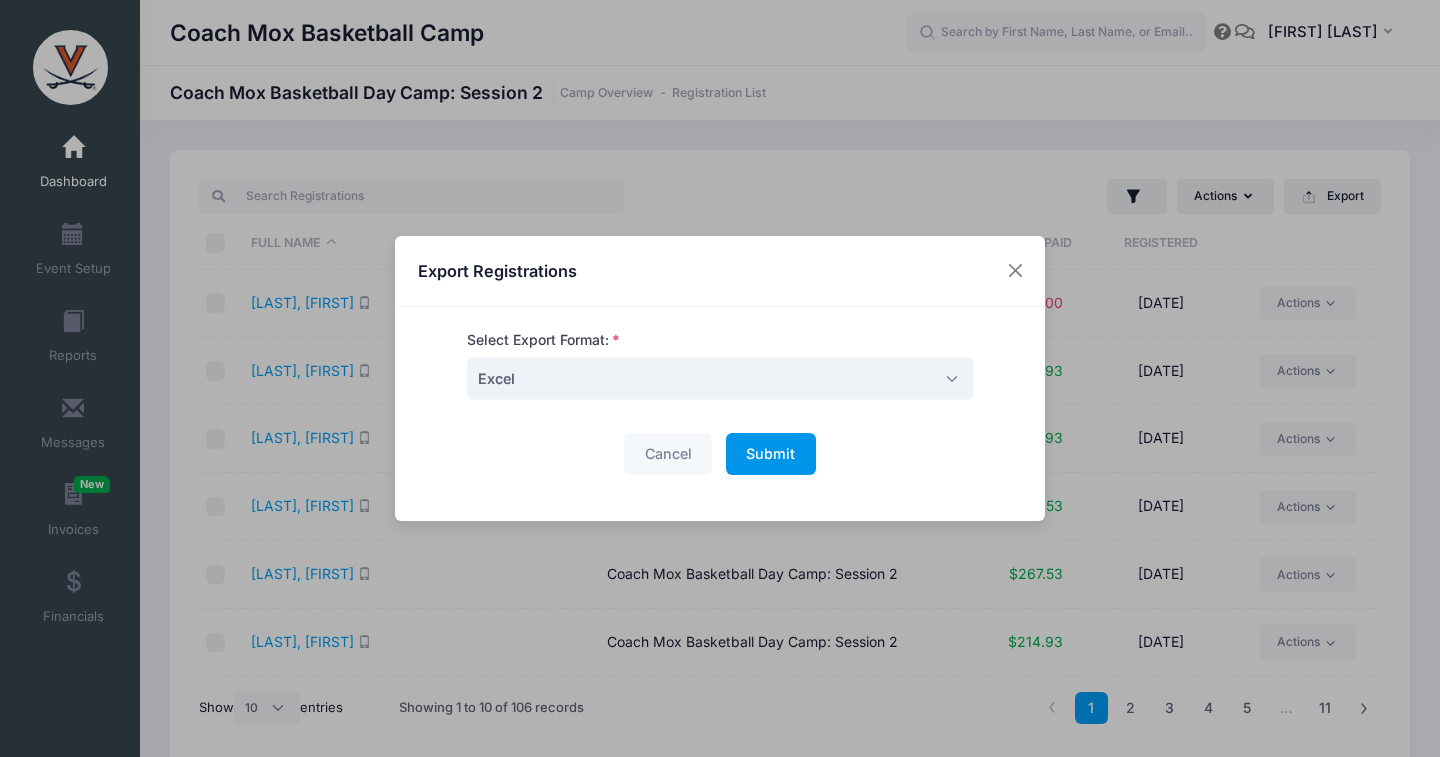 click on "Submit" at bounding box center (770, 453) 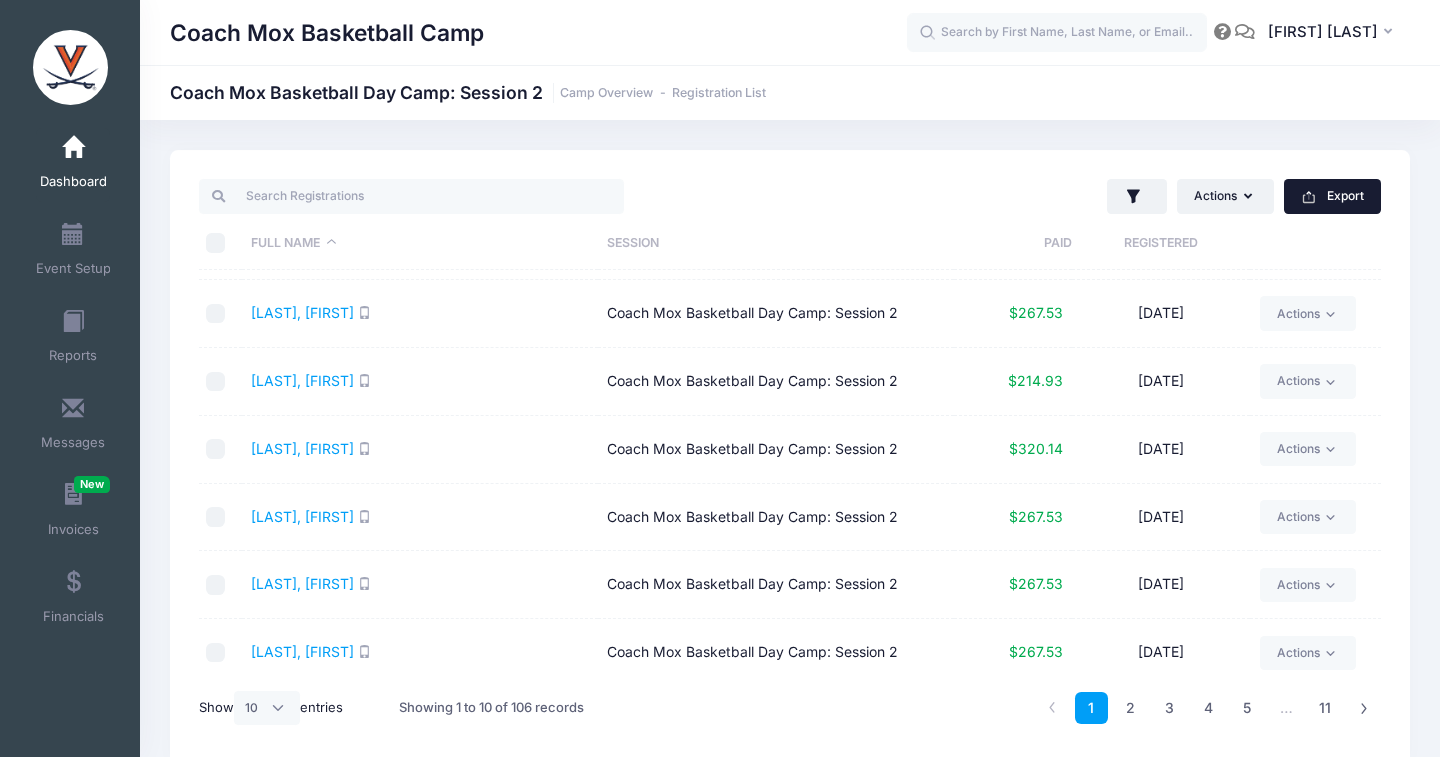 scroll, scrollTop: 0, scrollLeft: 0, axis: both 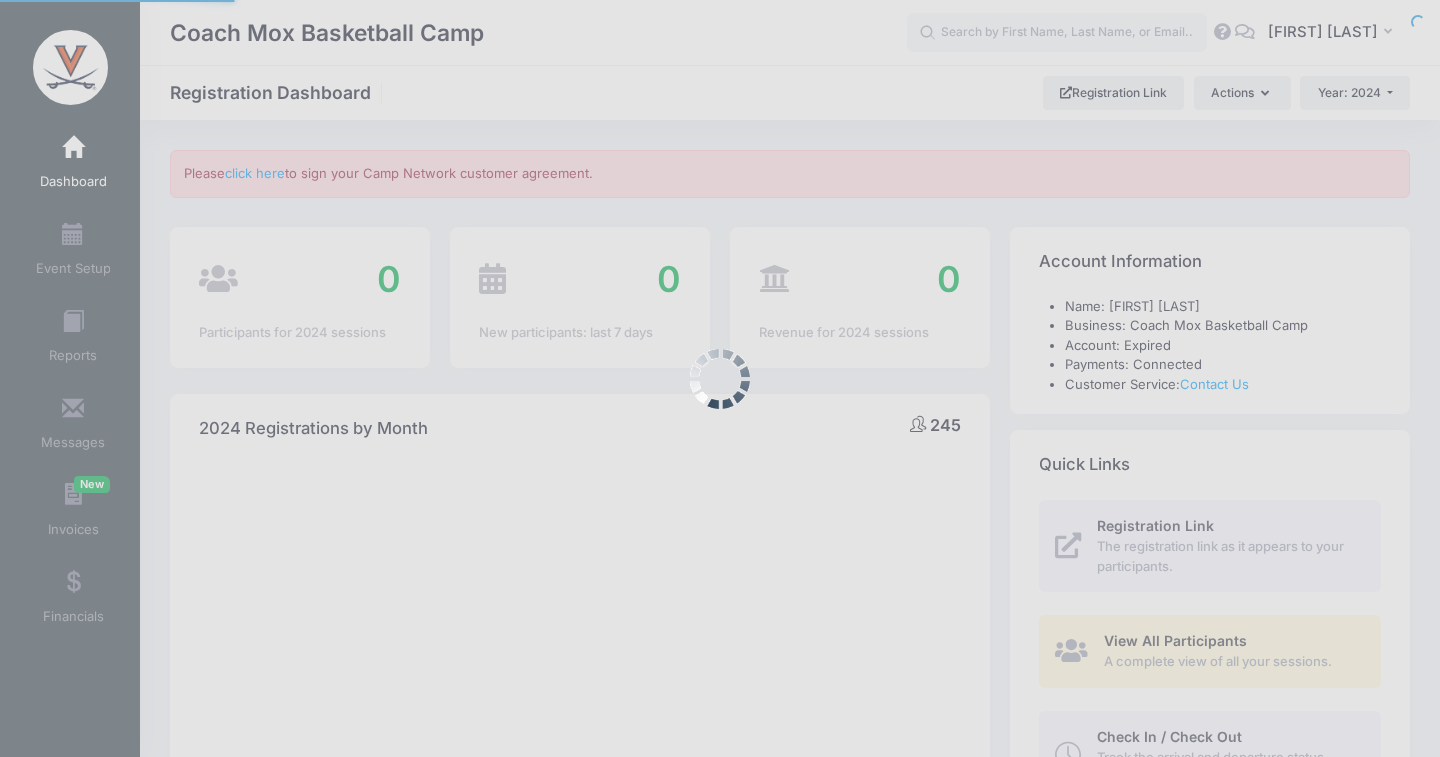 select 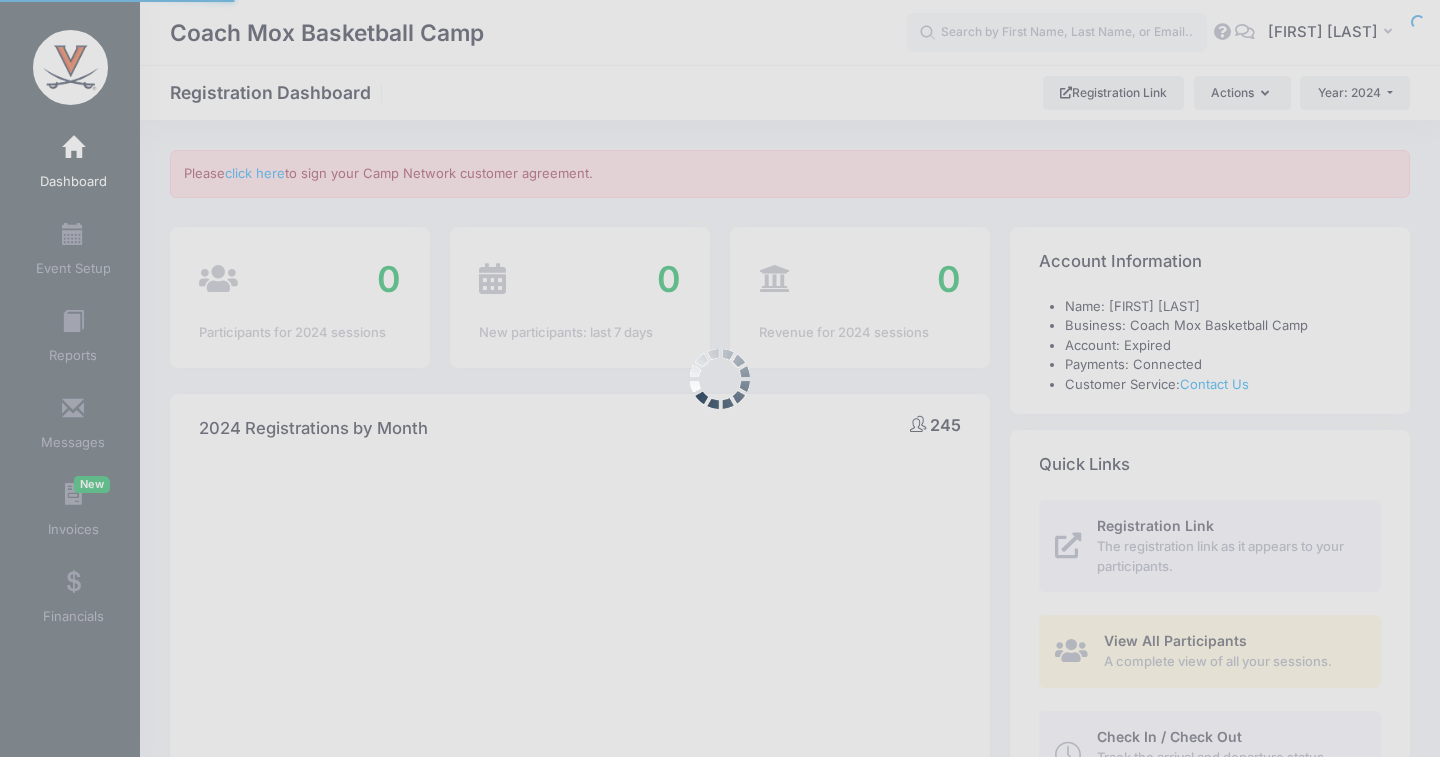 scroll, scrollTop: 941, scrollLeft: 0, axis: vertical 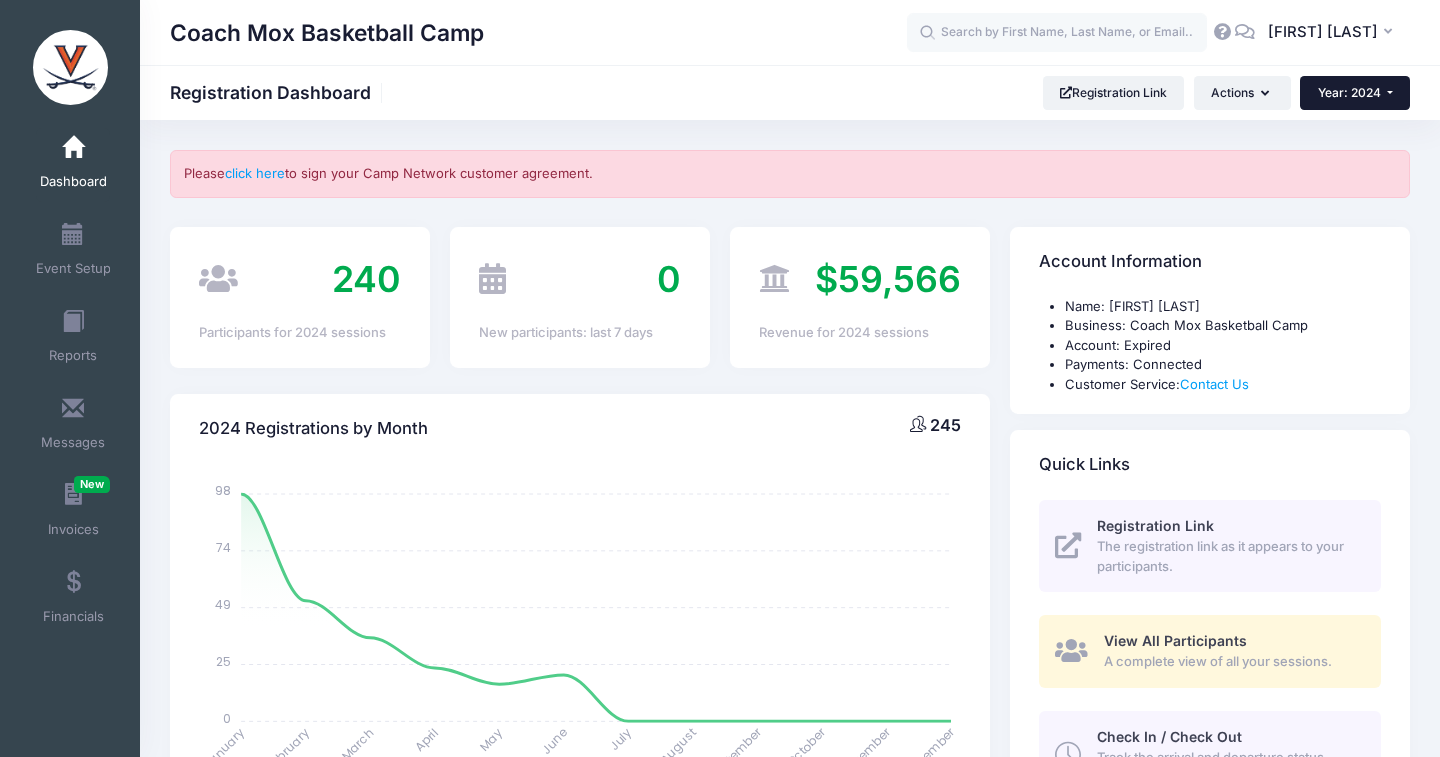 click on "Year: 2024" at bounding box center (1349, 92) 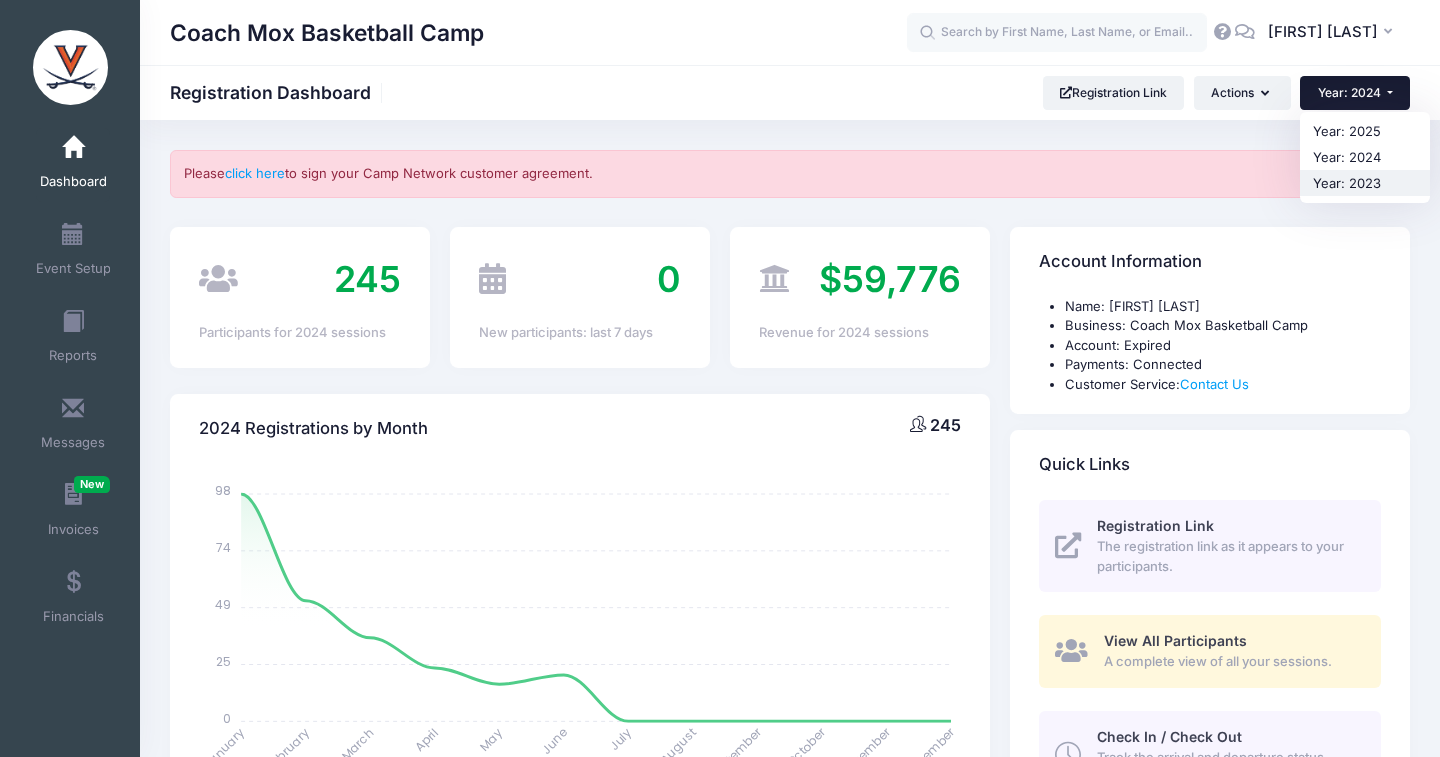 click on "Year: 2023" at bounding box center [1365, 183] 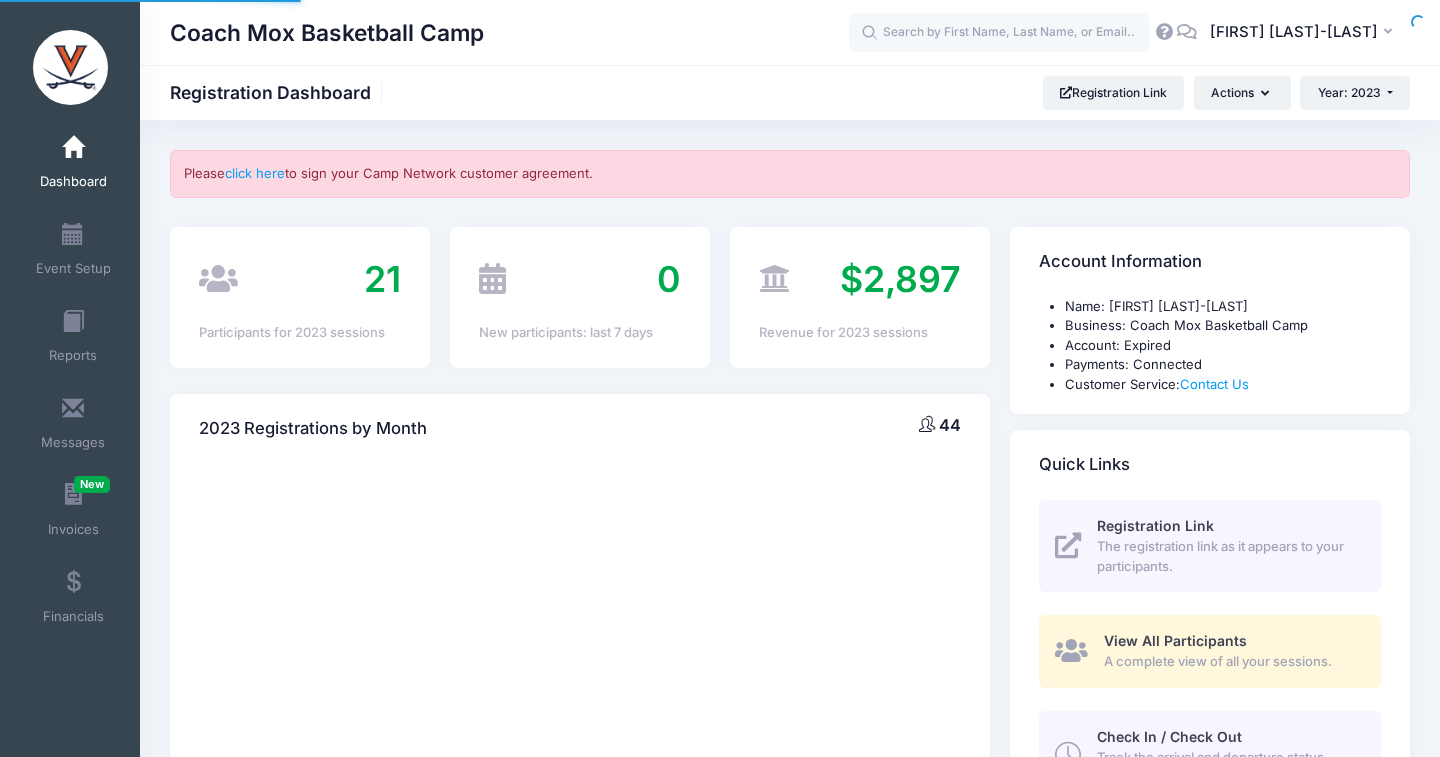 scroll, scrollTop: 0, scrollLeft: 0, axis: both 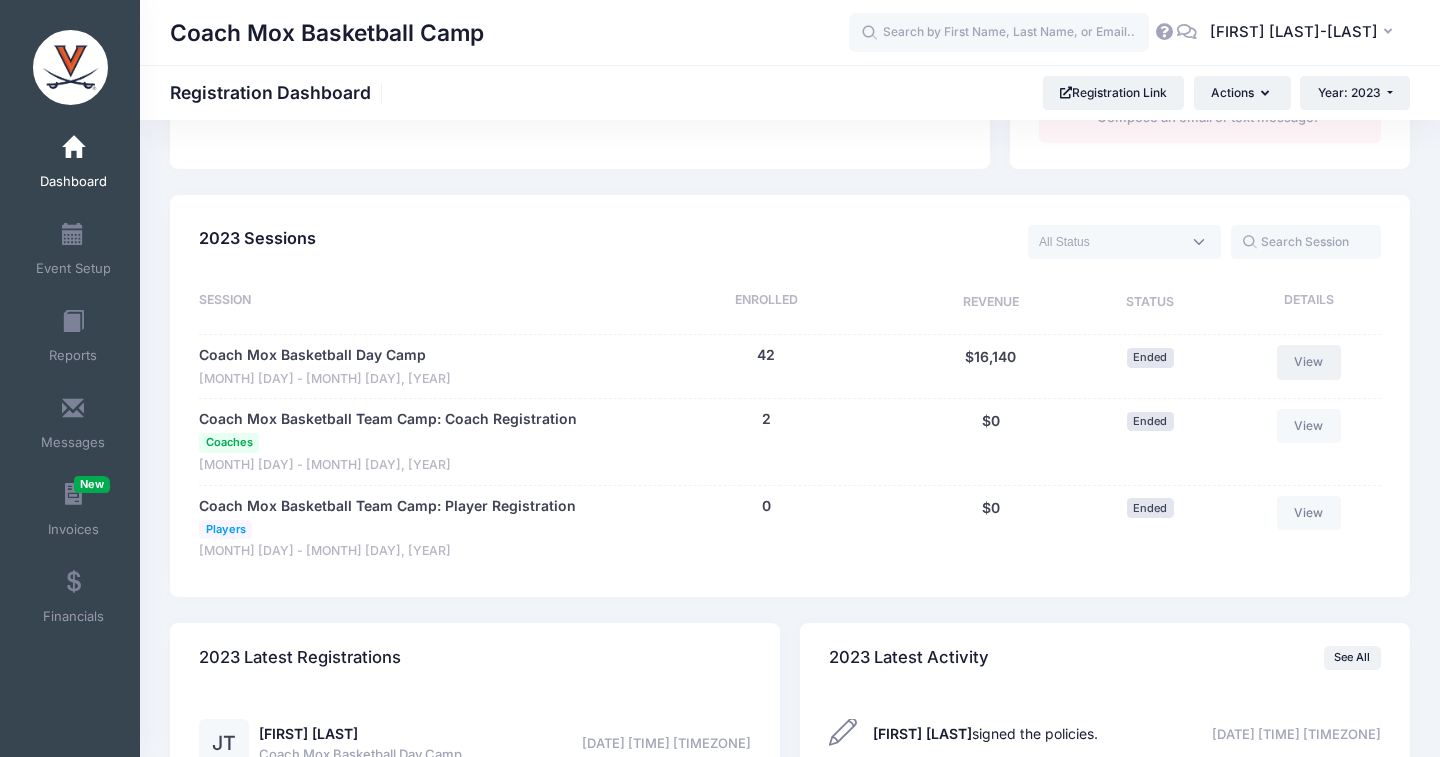 click on "View" at bounding box center (1309, 362) 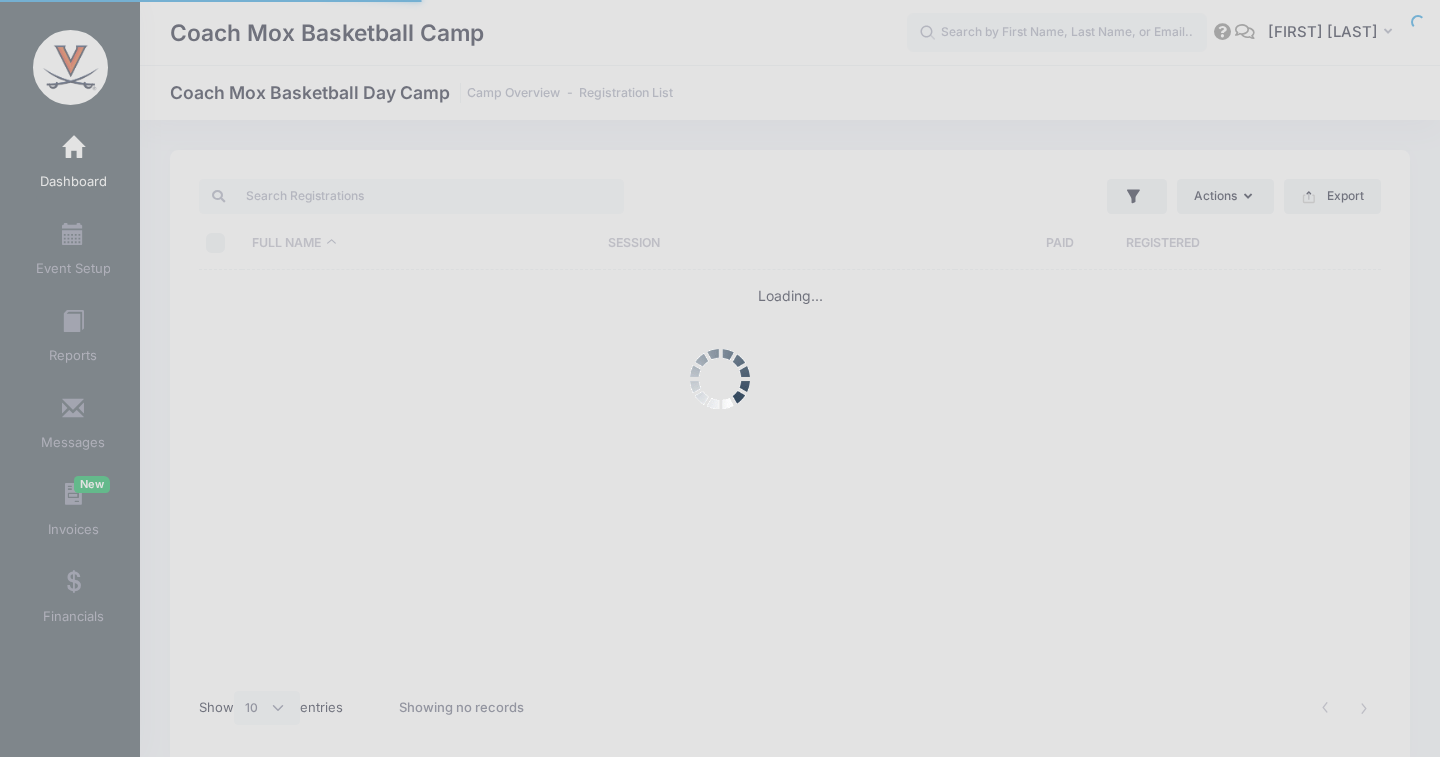 select on "10" 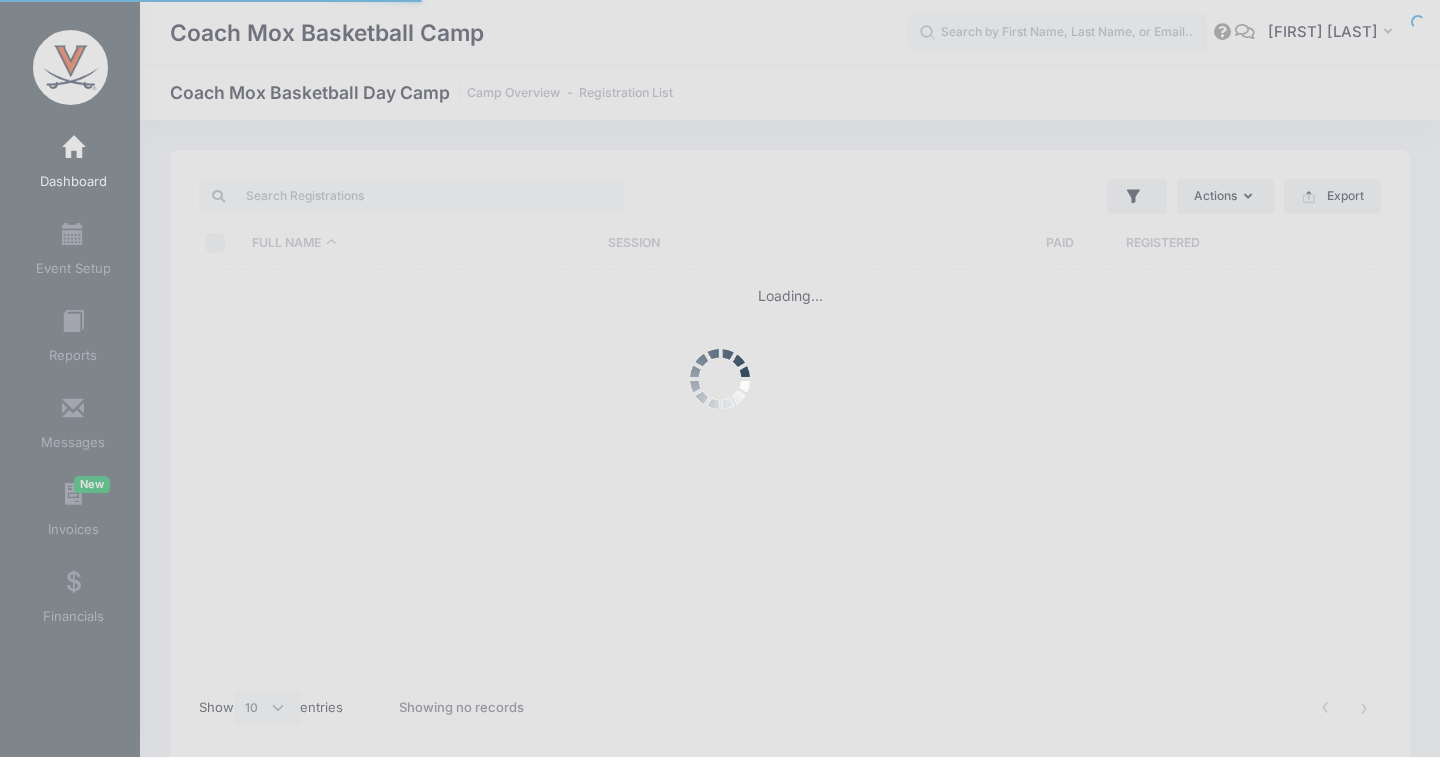 scroll, scrollTop: 0, scrollLeft: 0, axis: both 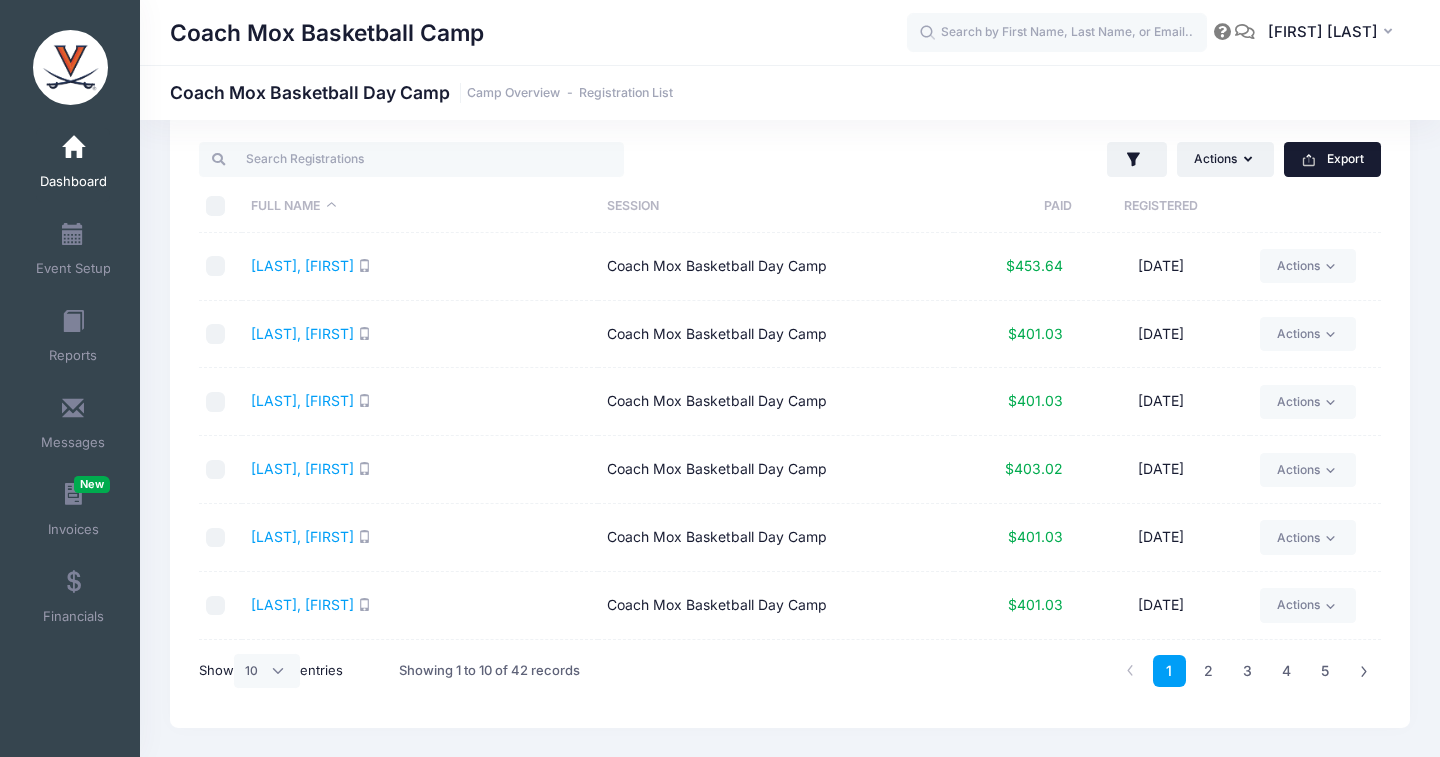 click on "Export" at bounding box center (1332, 159) 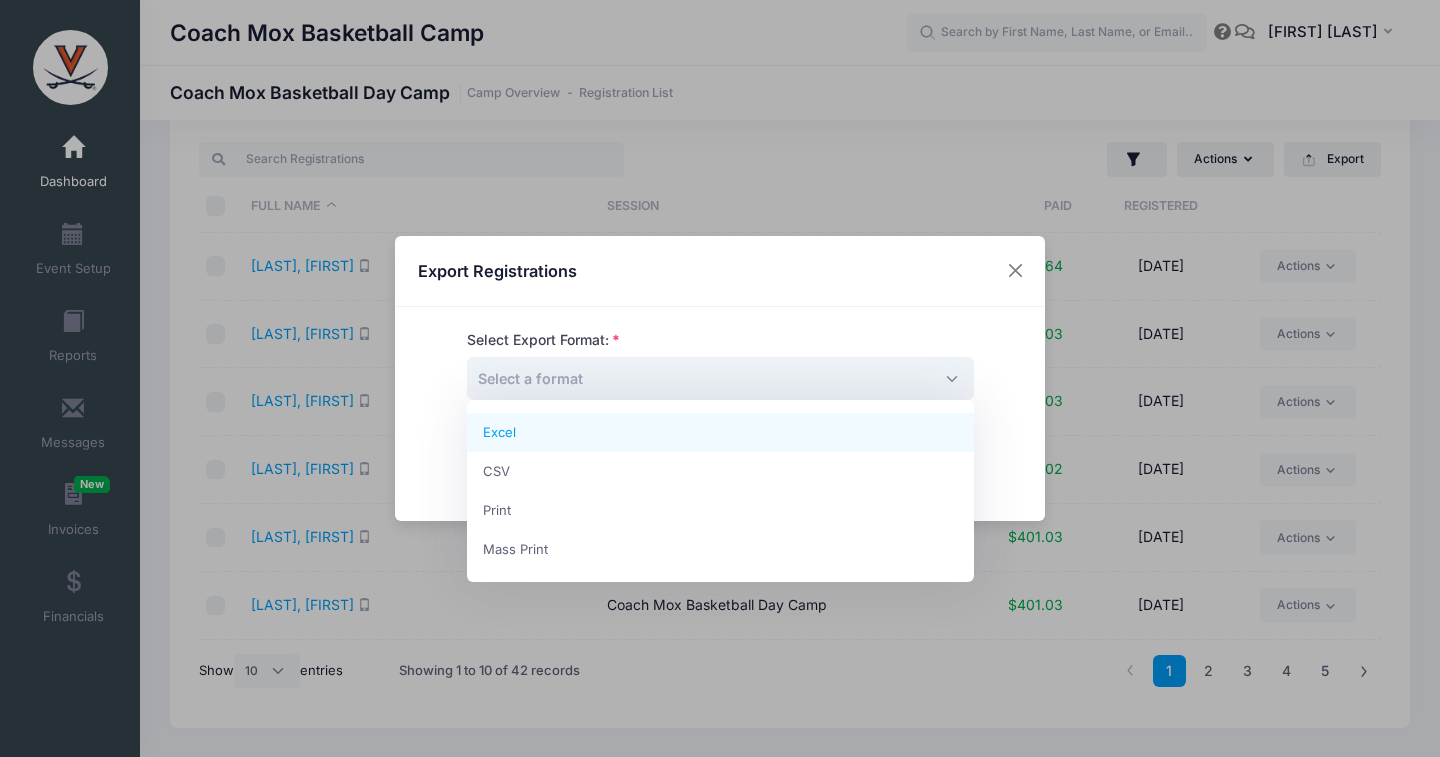click on "Select a format" at bounding box center [720, 378] 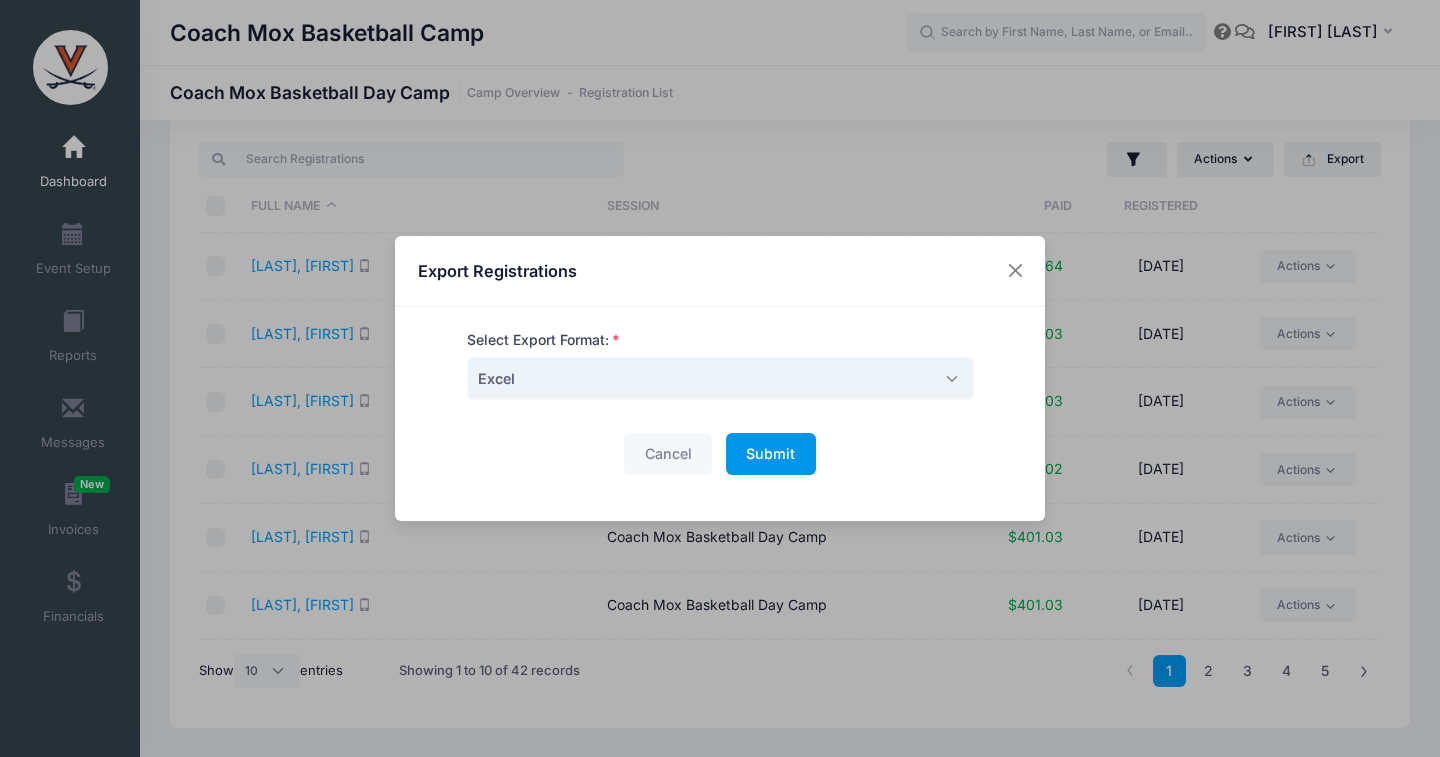 click on "Submit" at bounding box center (770, 453) 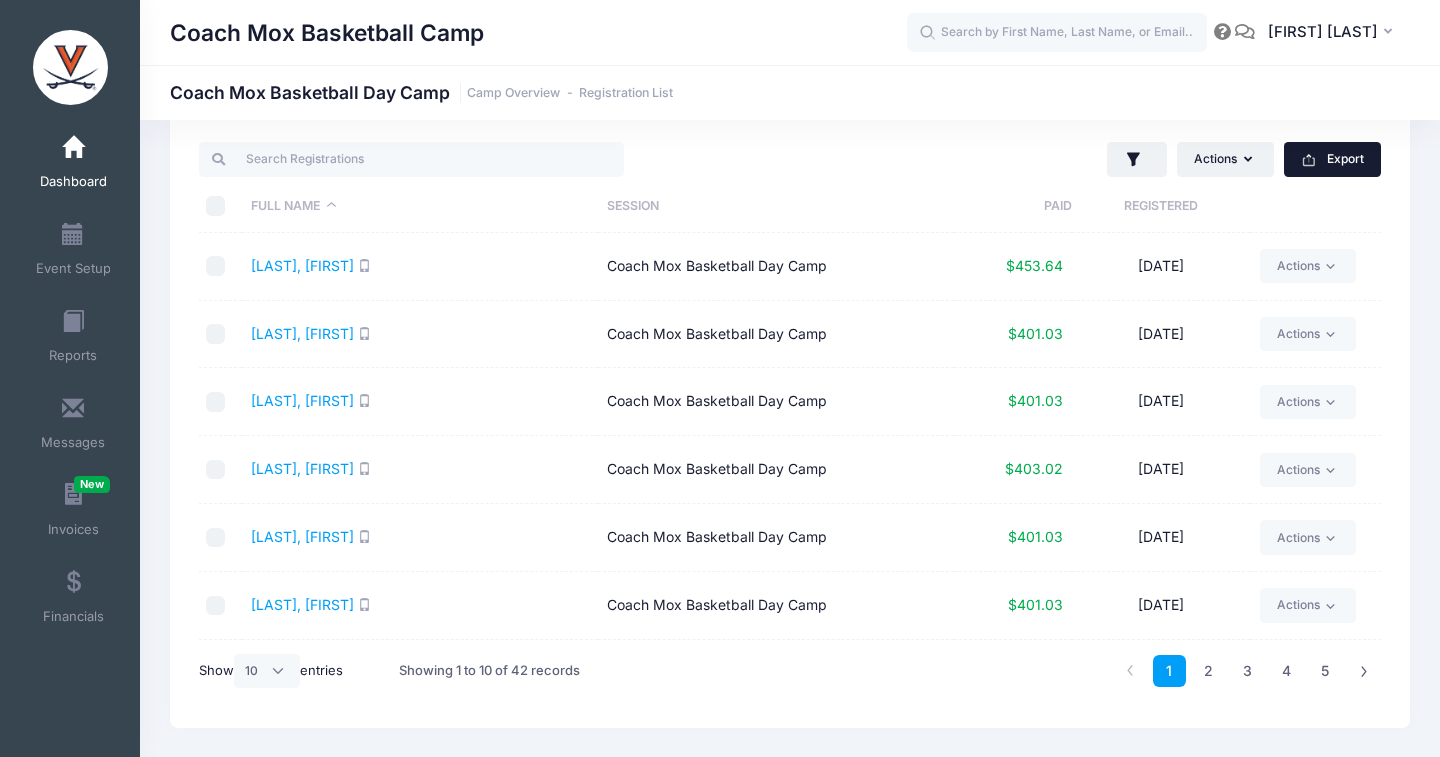 scroll, scrollTop: 0, scrollLeft: 0, axis: both 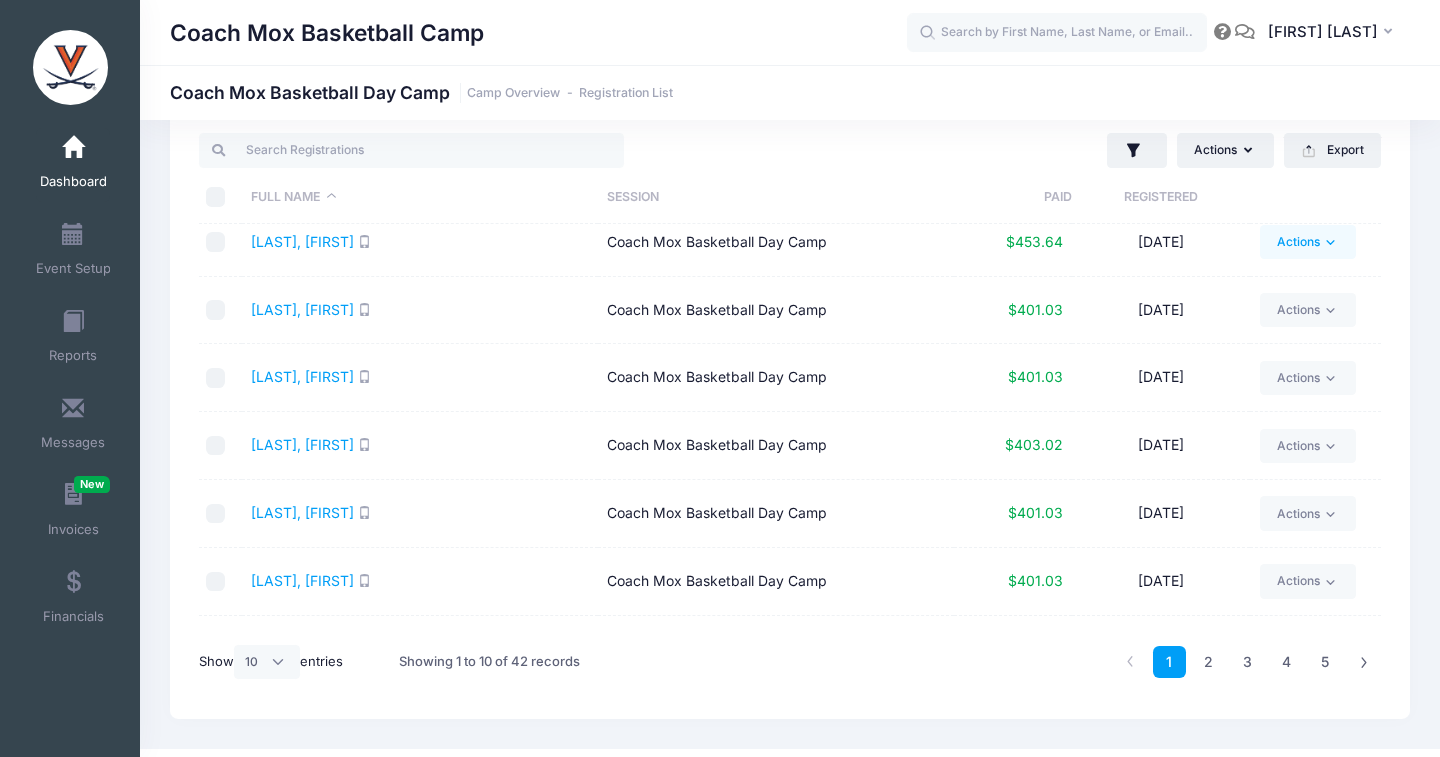 click on "Actions" at bounding box center [1307, 242] 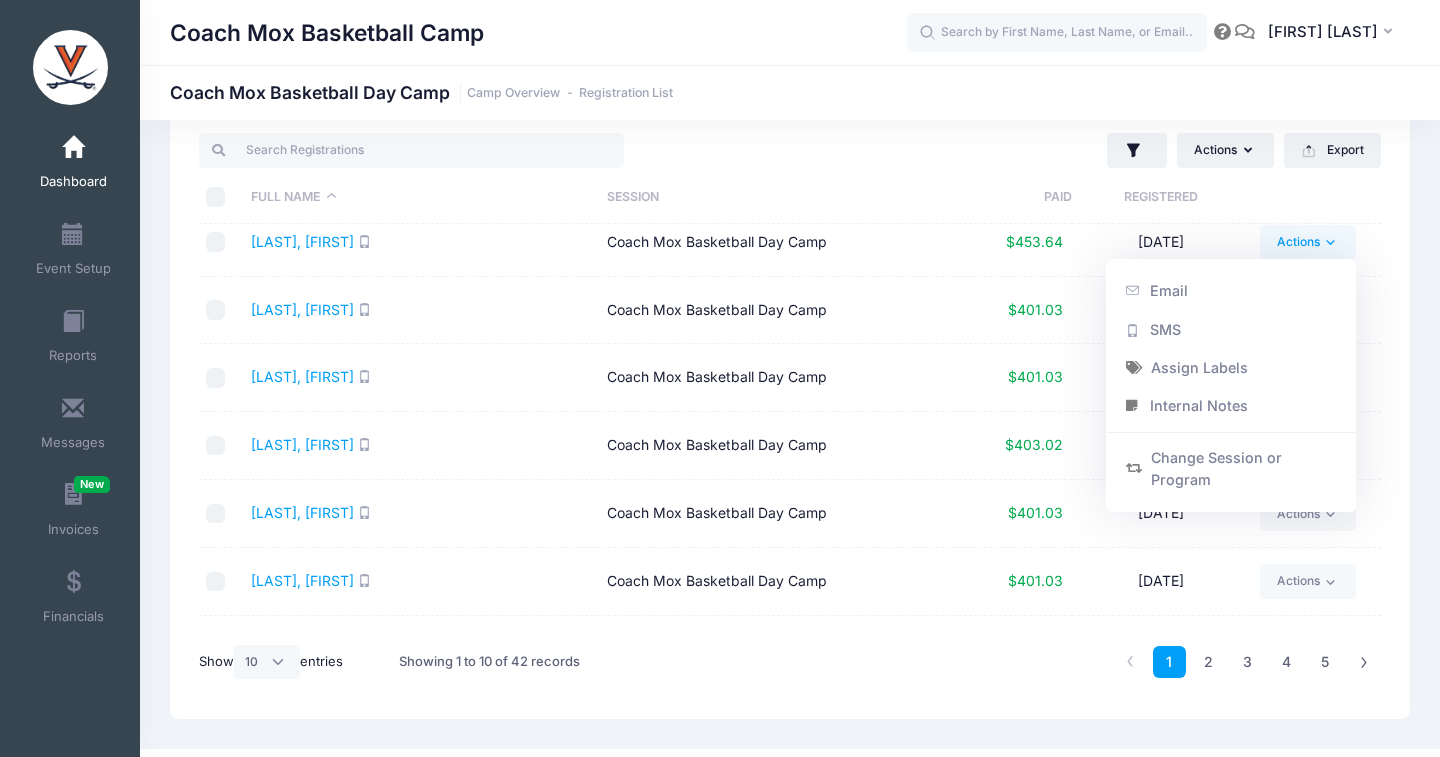 click on "Actions" at bounding box center [1307, 242] 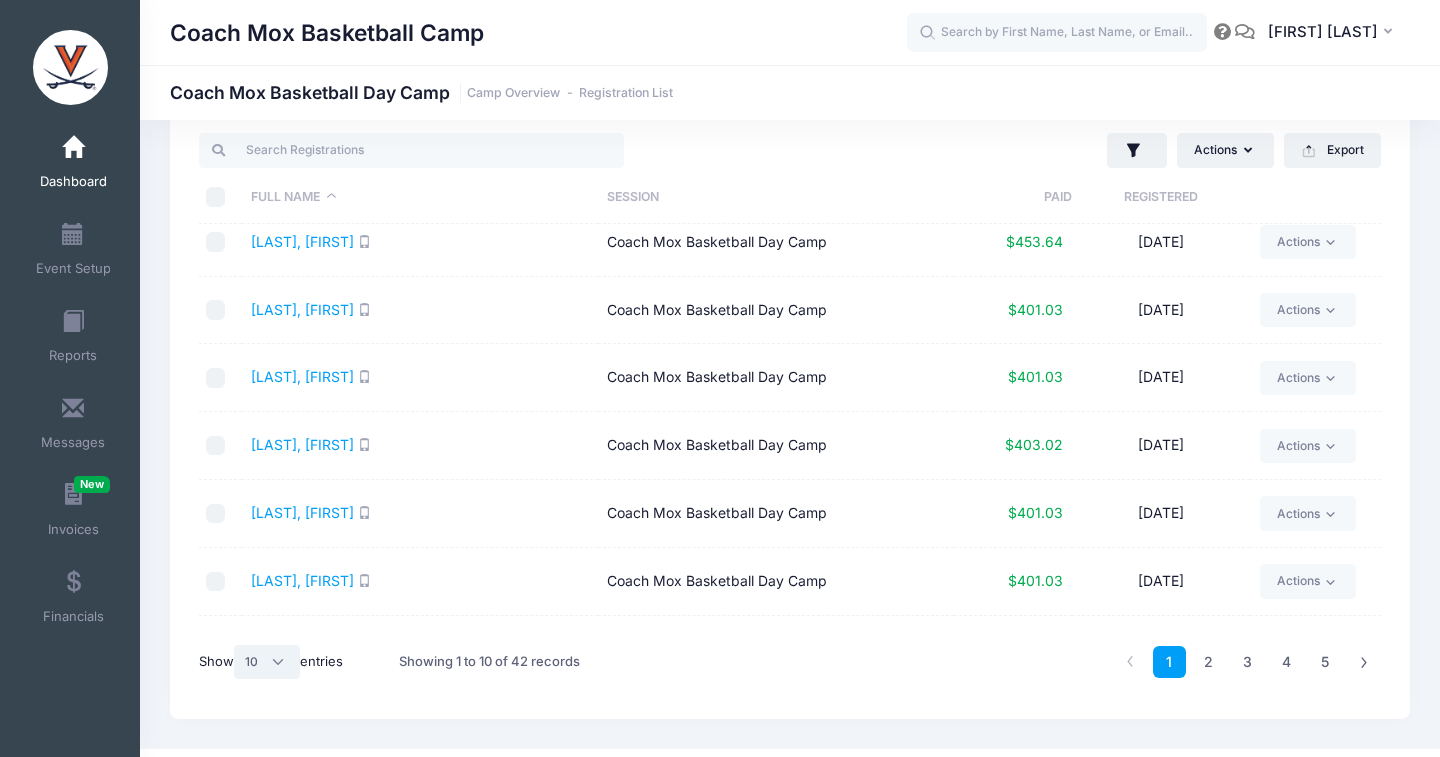 click on "All 10 25 50" at bounding box center [267, 662] 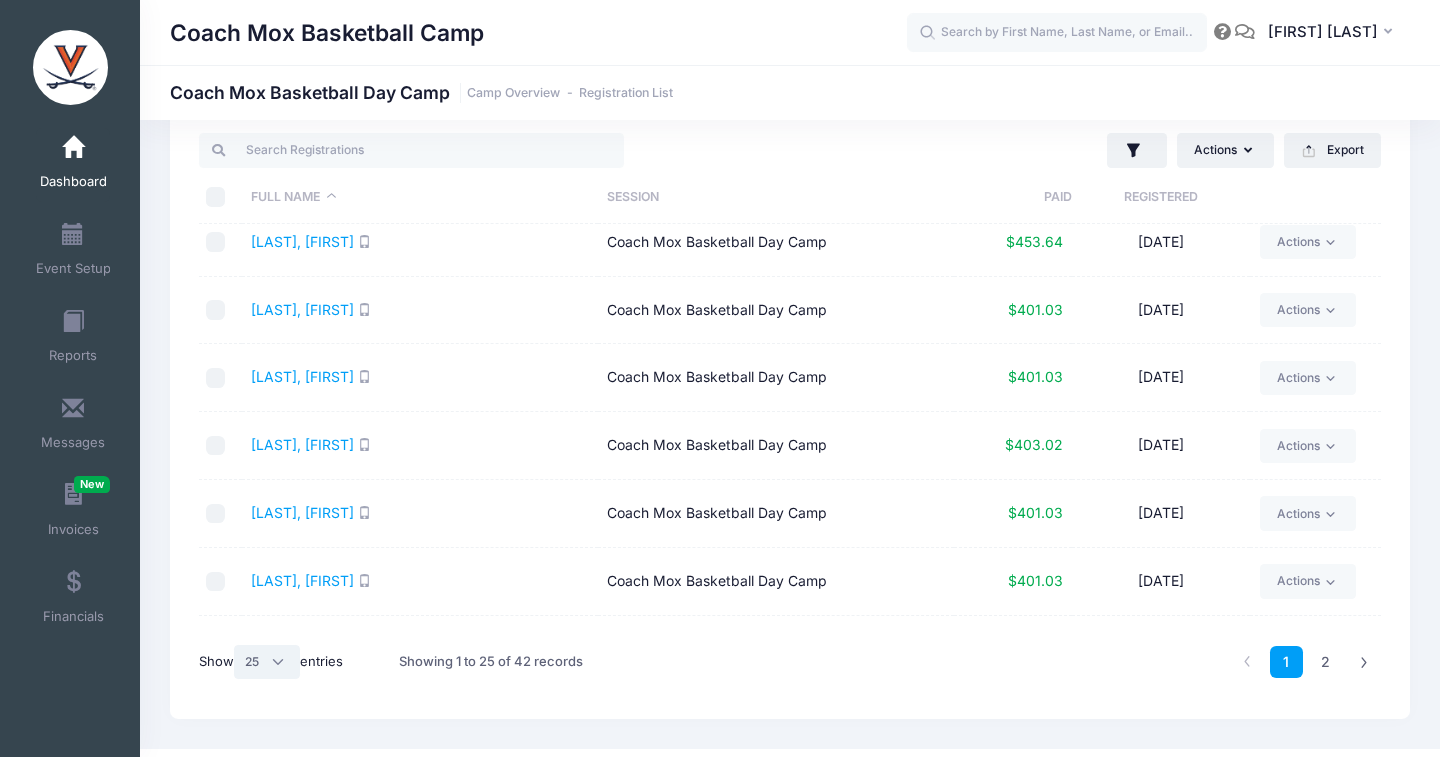click on "All 10 25 50" at bounding box center (267, 662) 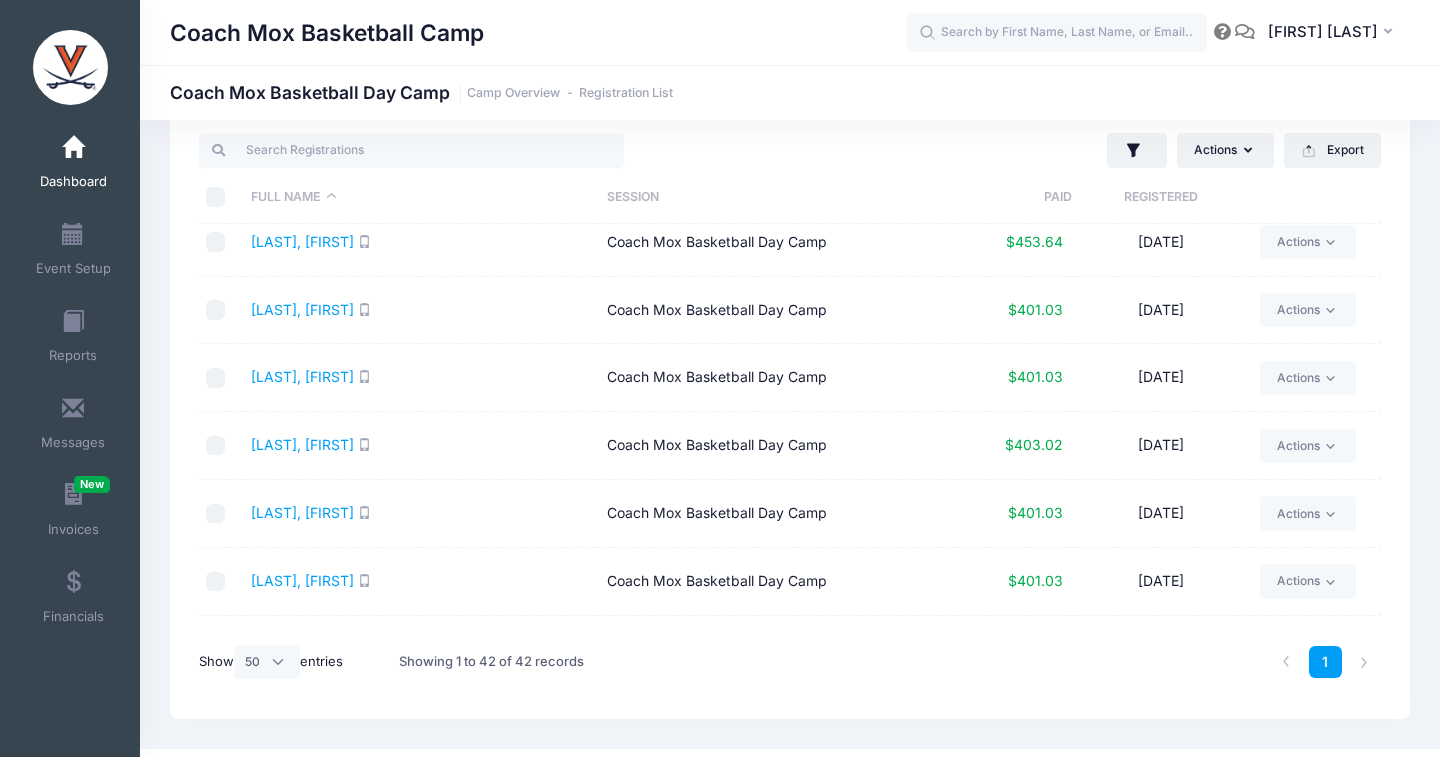 click on "Actions      Assign Labels
Send Email
Send SMS
Send Payment Reminder
Send Document Upload Reminder
Deleted Registrations
Filter Options
Payment Status:
All
Paid Full
Pending" at bounding box center [790, 411] 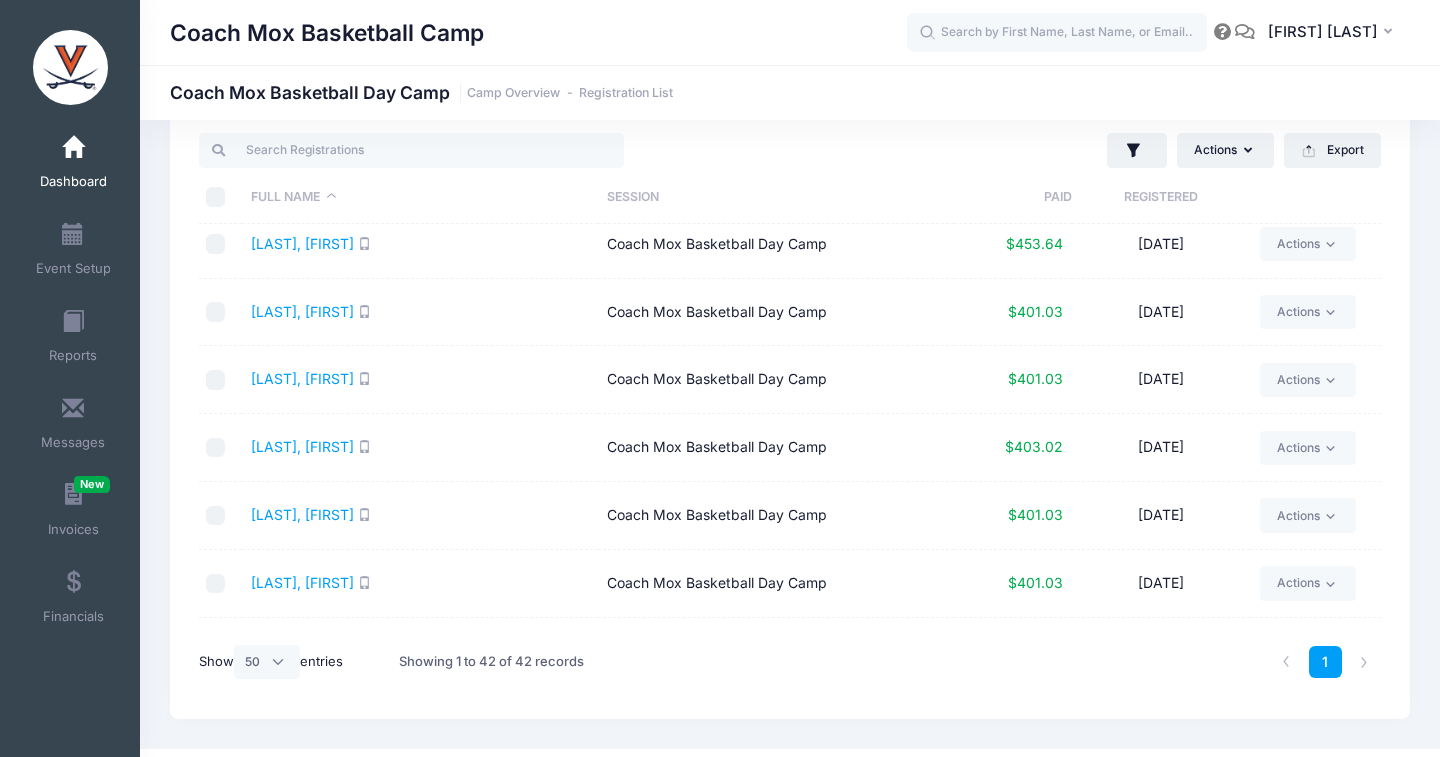scroll, scrollTop: 0, scrollLeft: 0, axis: both 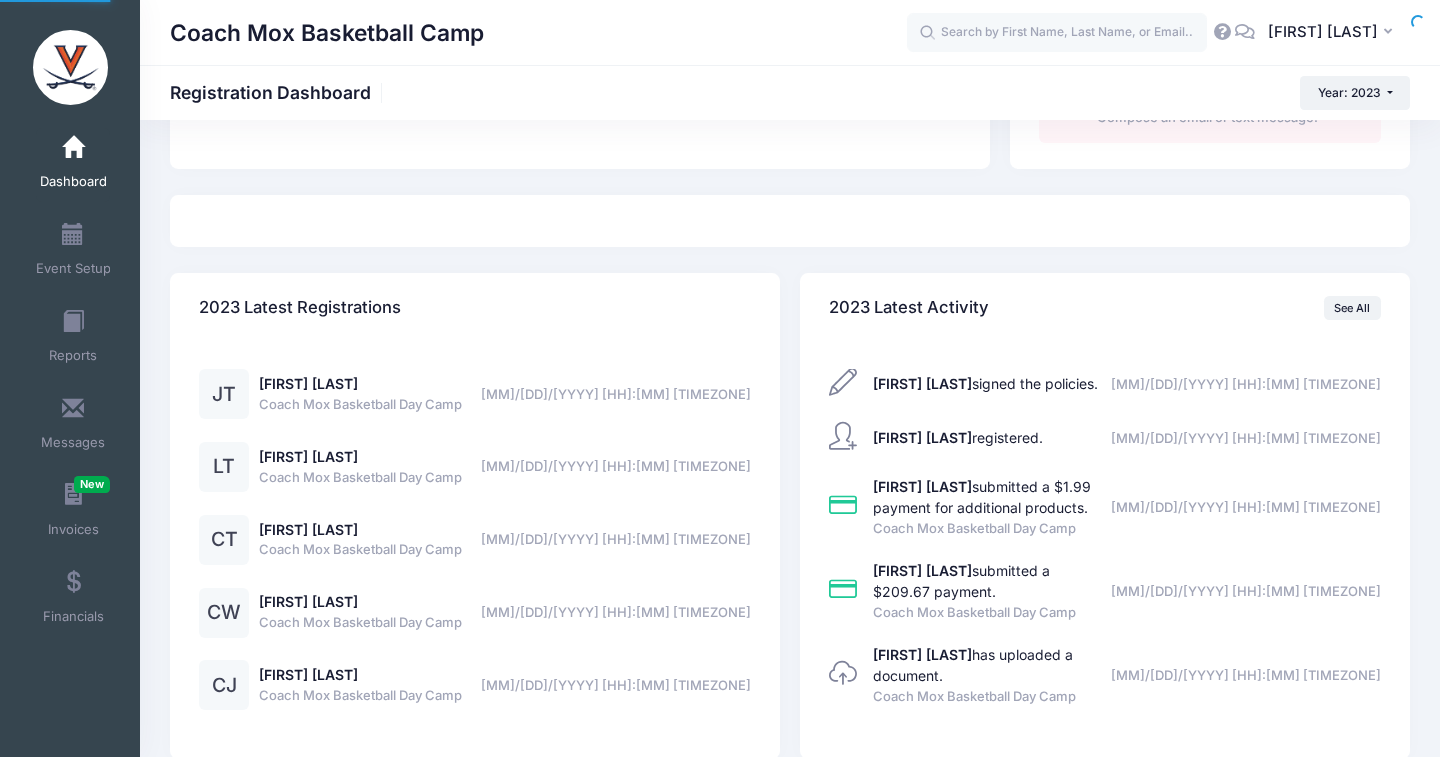 select 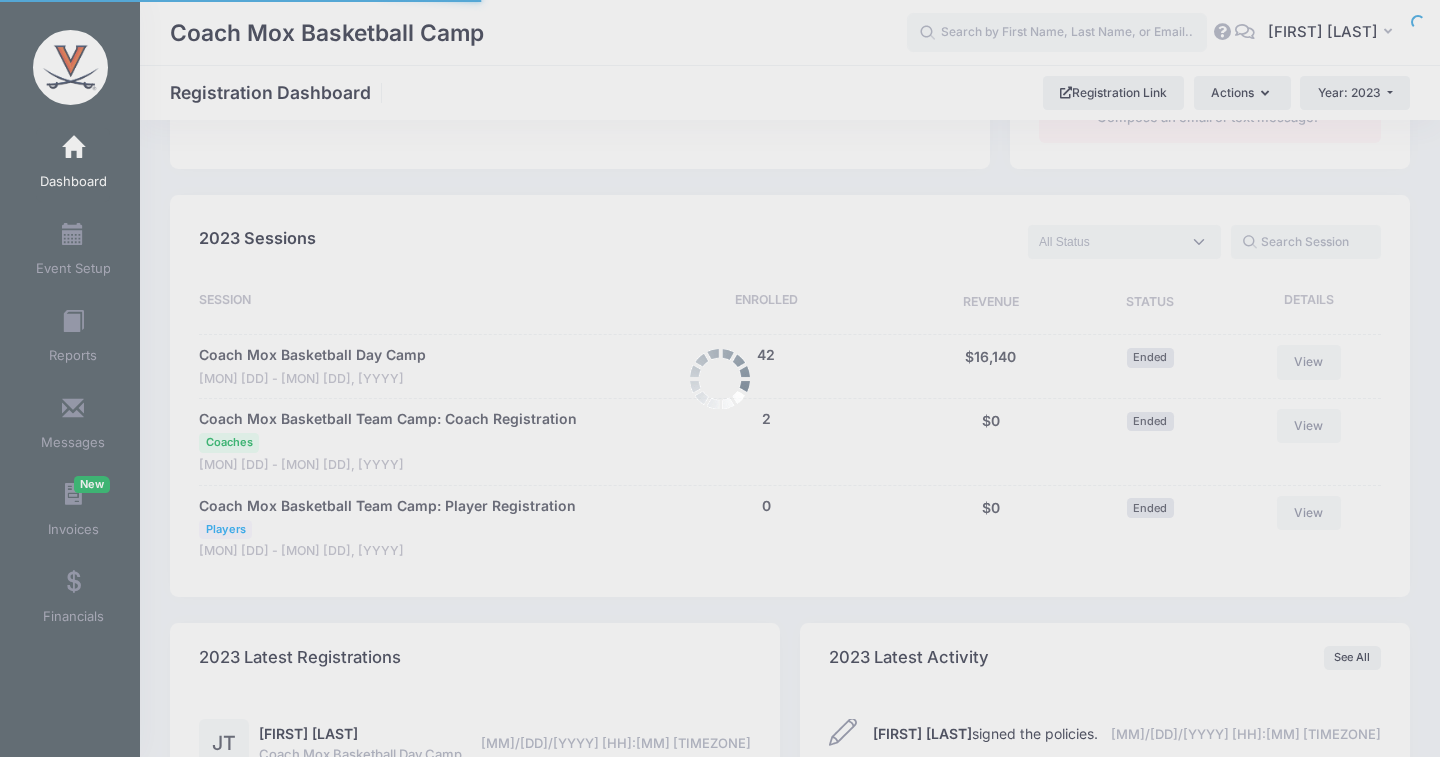 scroll, scrollTop: 871, scrollLeft: 0, axis: vertical 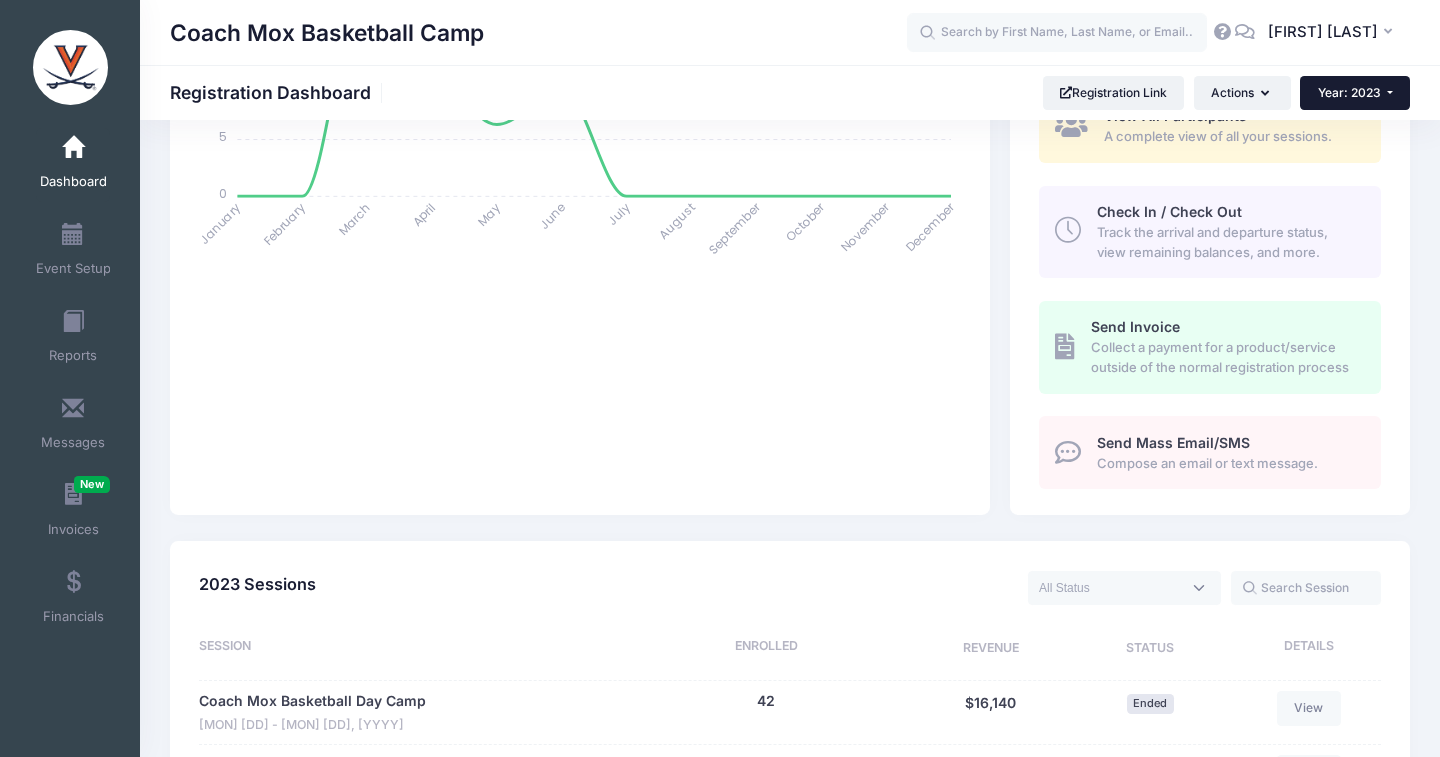 click on "Year: 2023" at bounding box center (1355, 93) 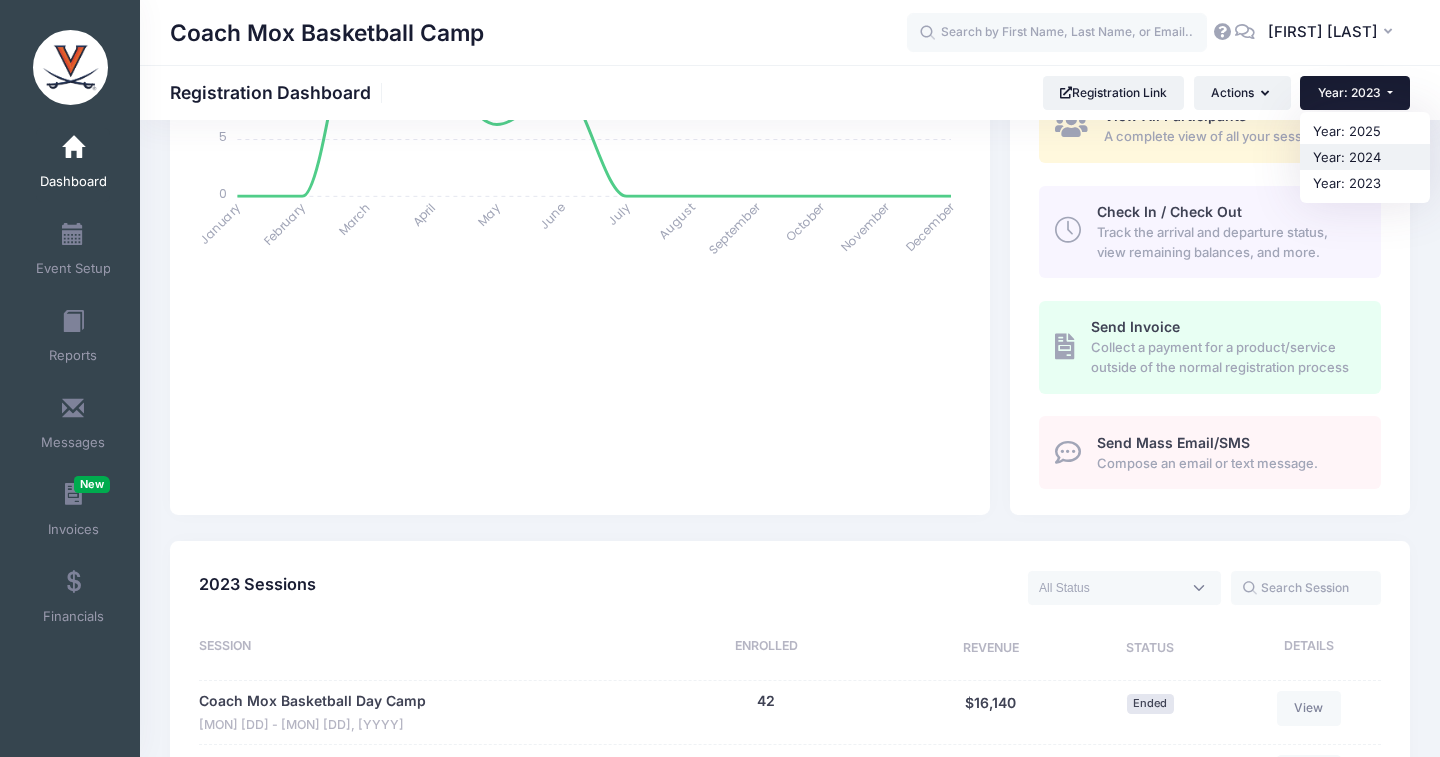 click on "Year: 2024" at bounding box center [1365, 157] 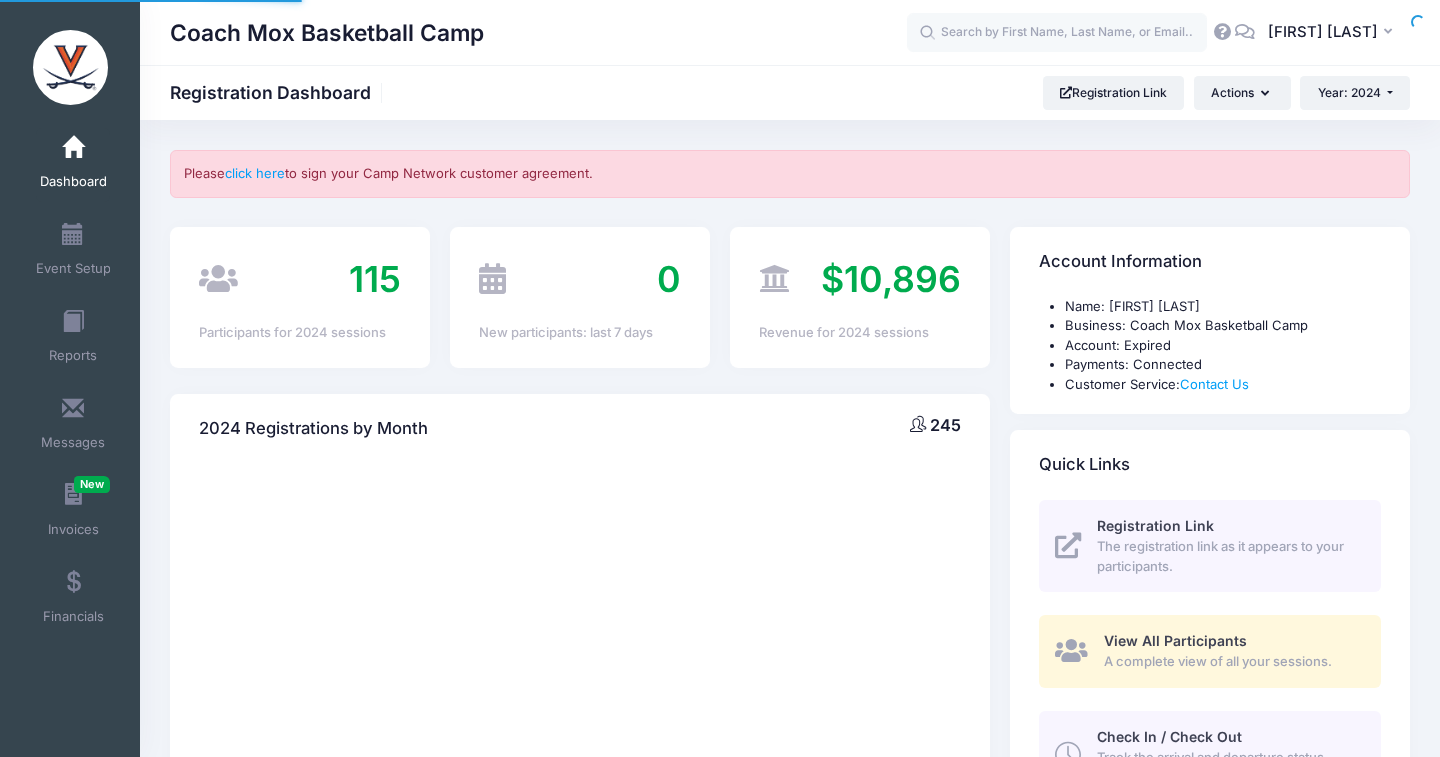 scroll, scrollTop: 0, scrollLeft: 0, axis: both 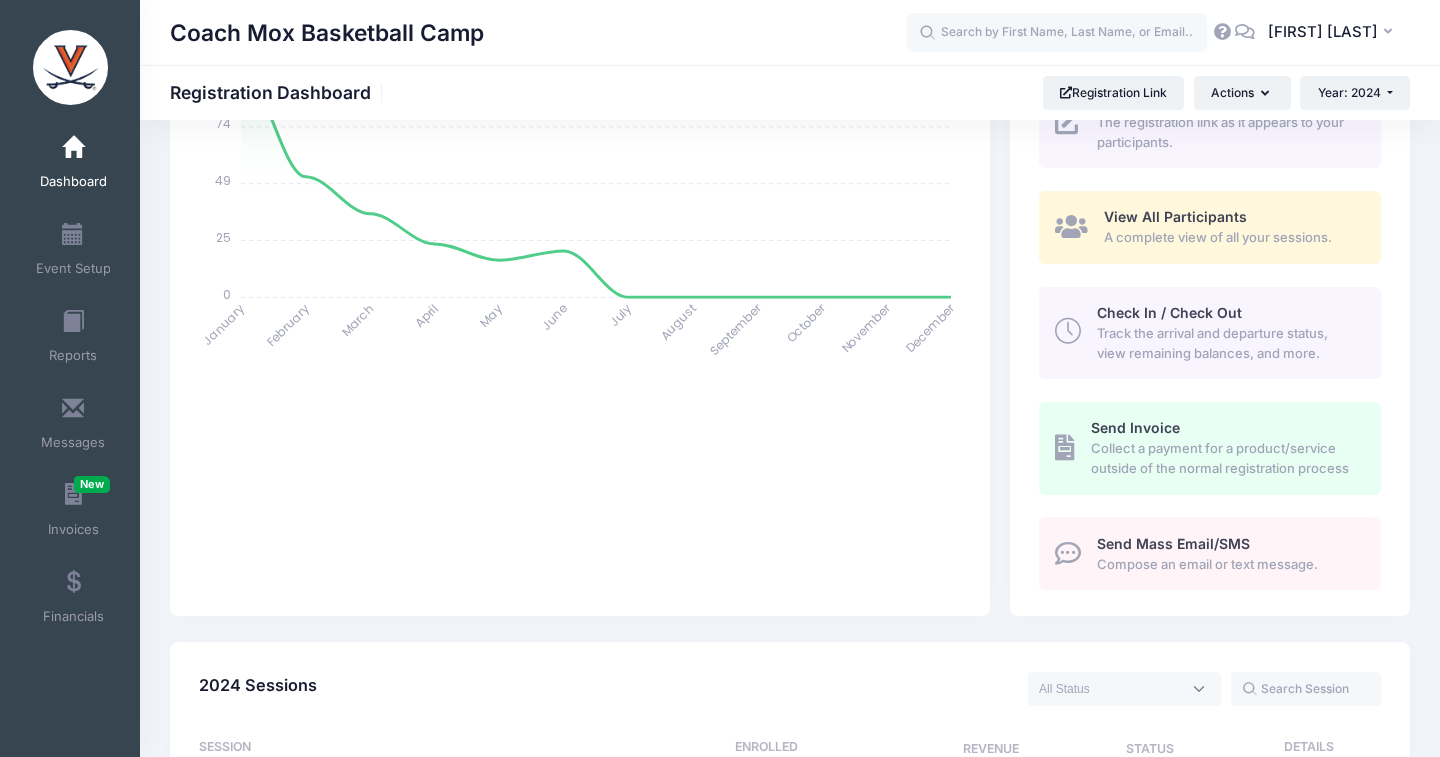 click on "View All Participants" at bounding box center [1175, 216] 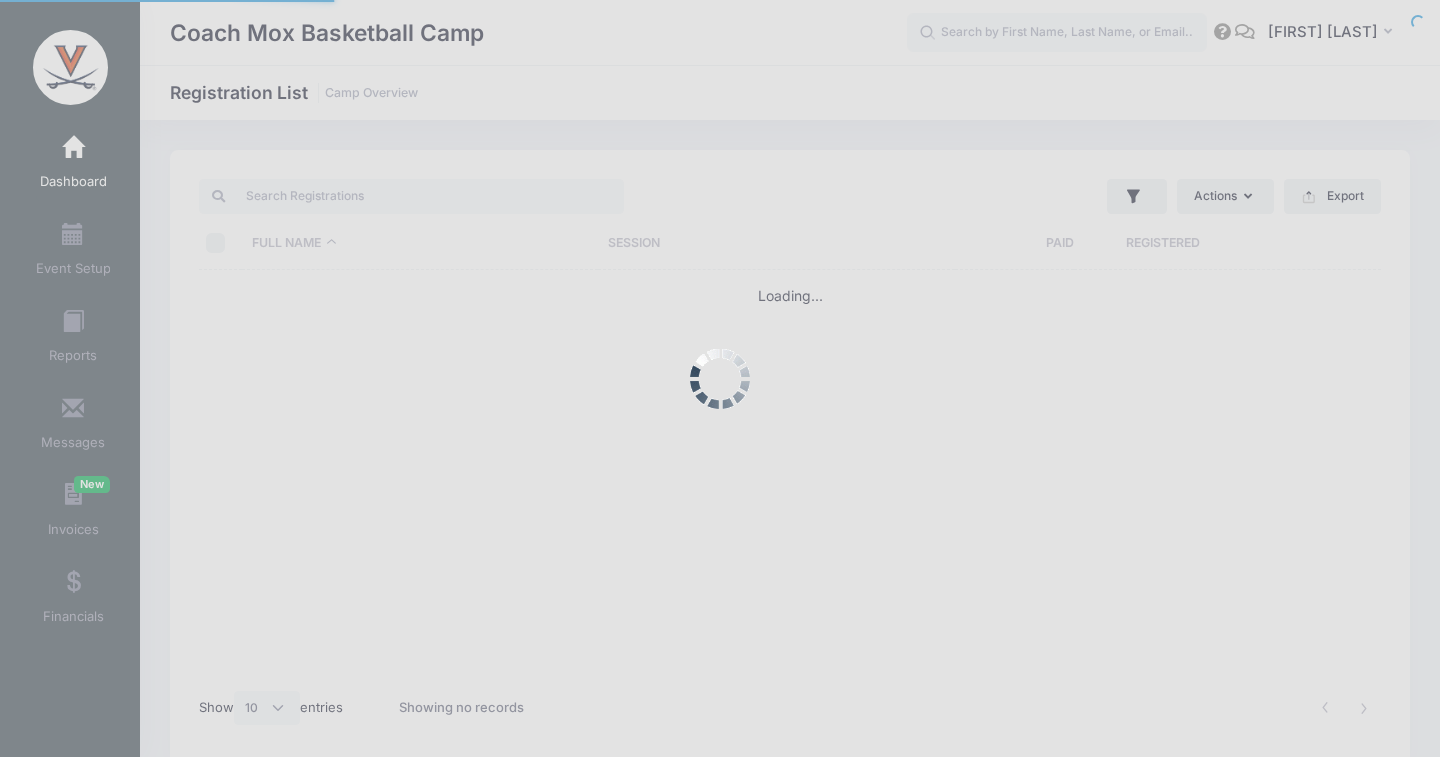 scroll, scrollTop: 0, scrollLeft: 0, axis: both 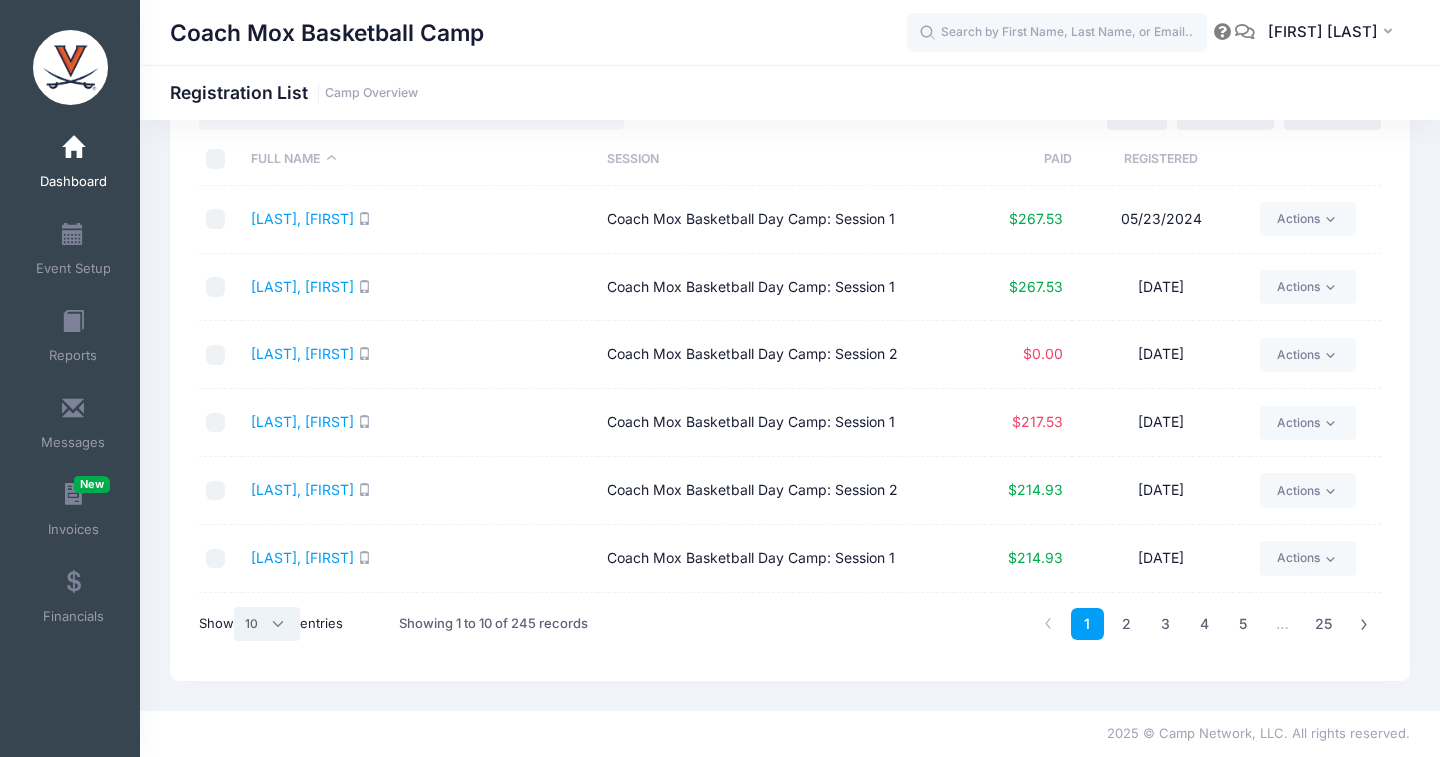 click on "All 10 25 50" at bounding box center (267, 624) 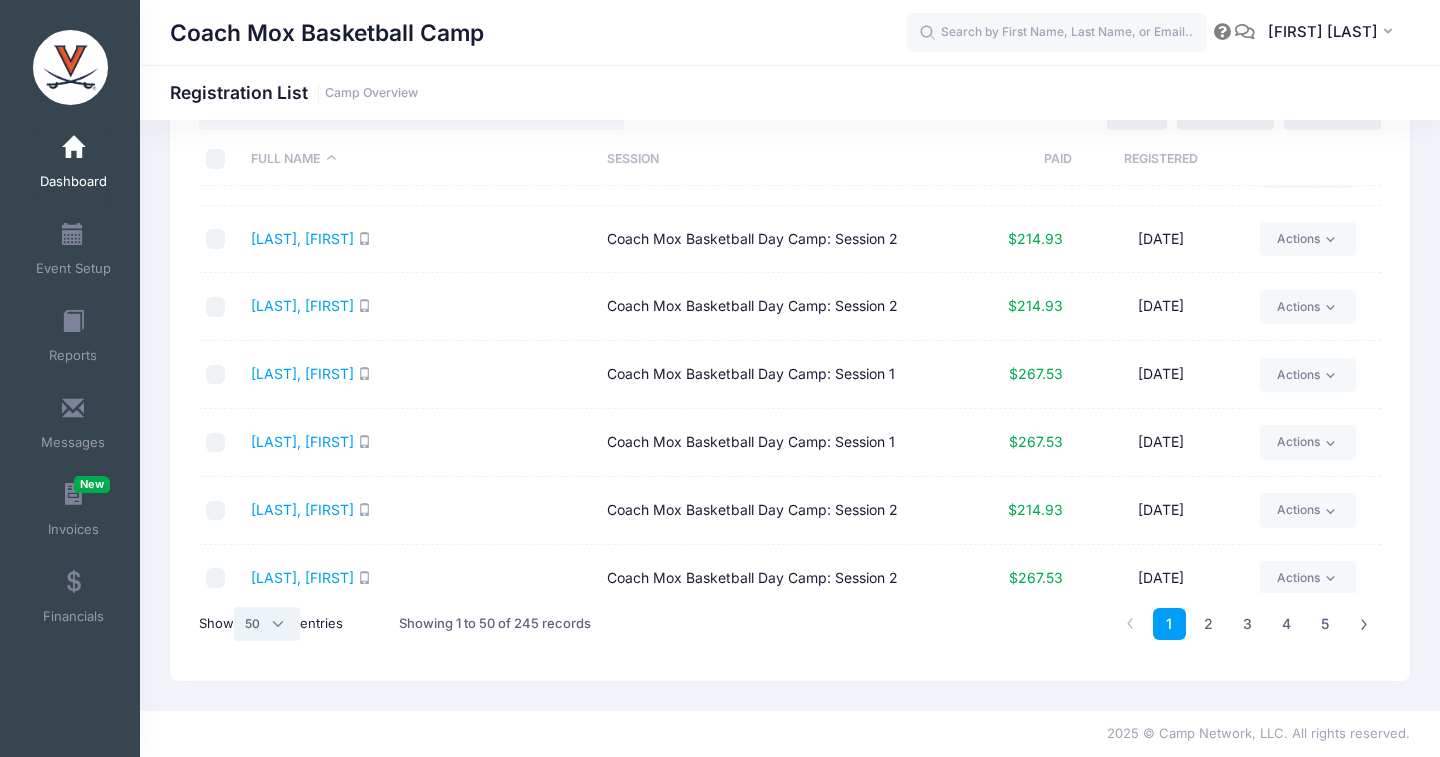 scroll, scrollTop: 2983, scrollLeft: 0, axis: vertical 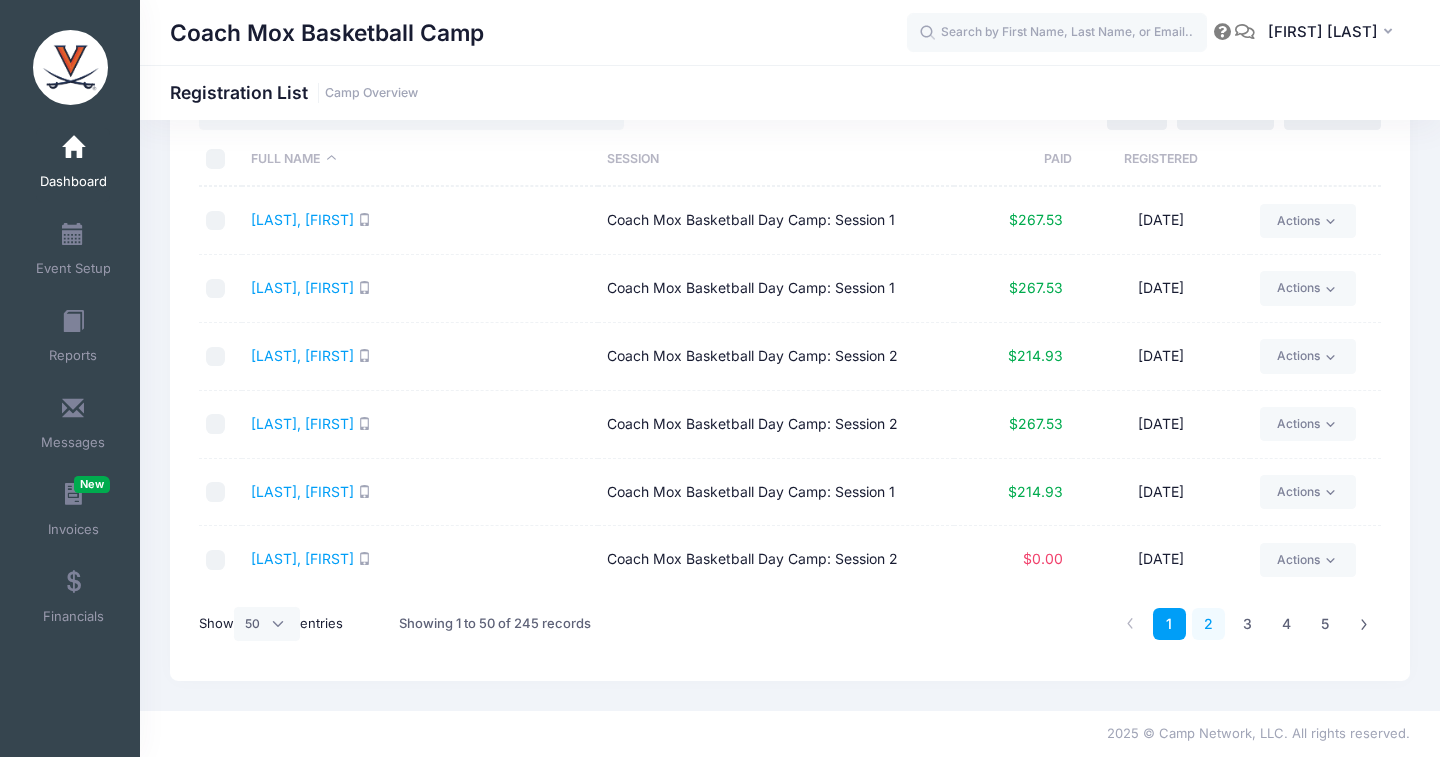 click on "2" at bounding box center [1208, 624] 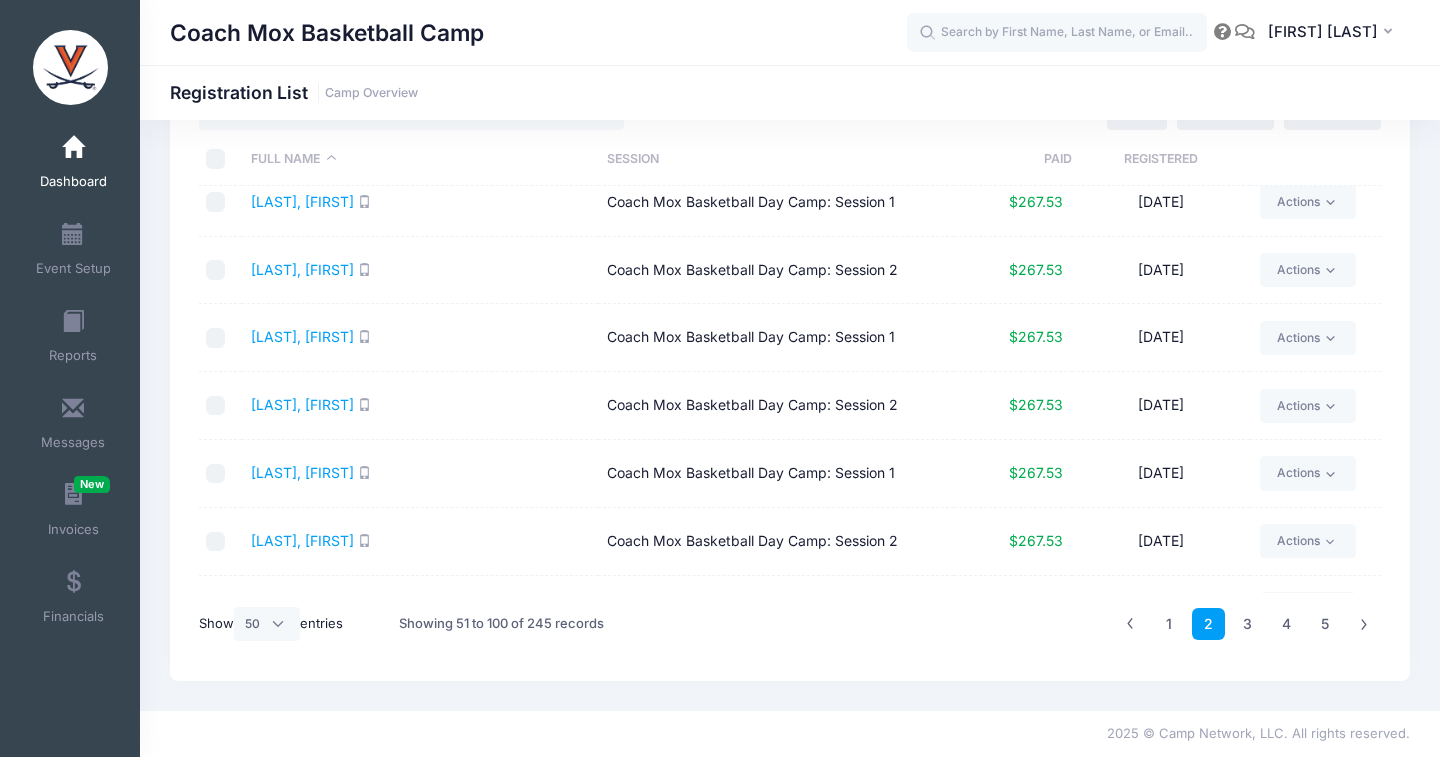 scroll, scrollTop: 833, scrollLeft: 0, axis: vertical 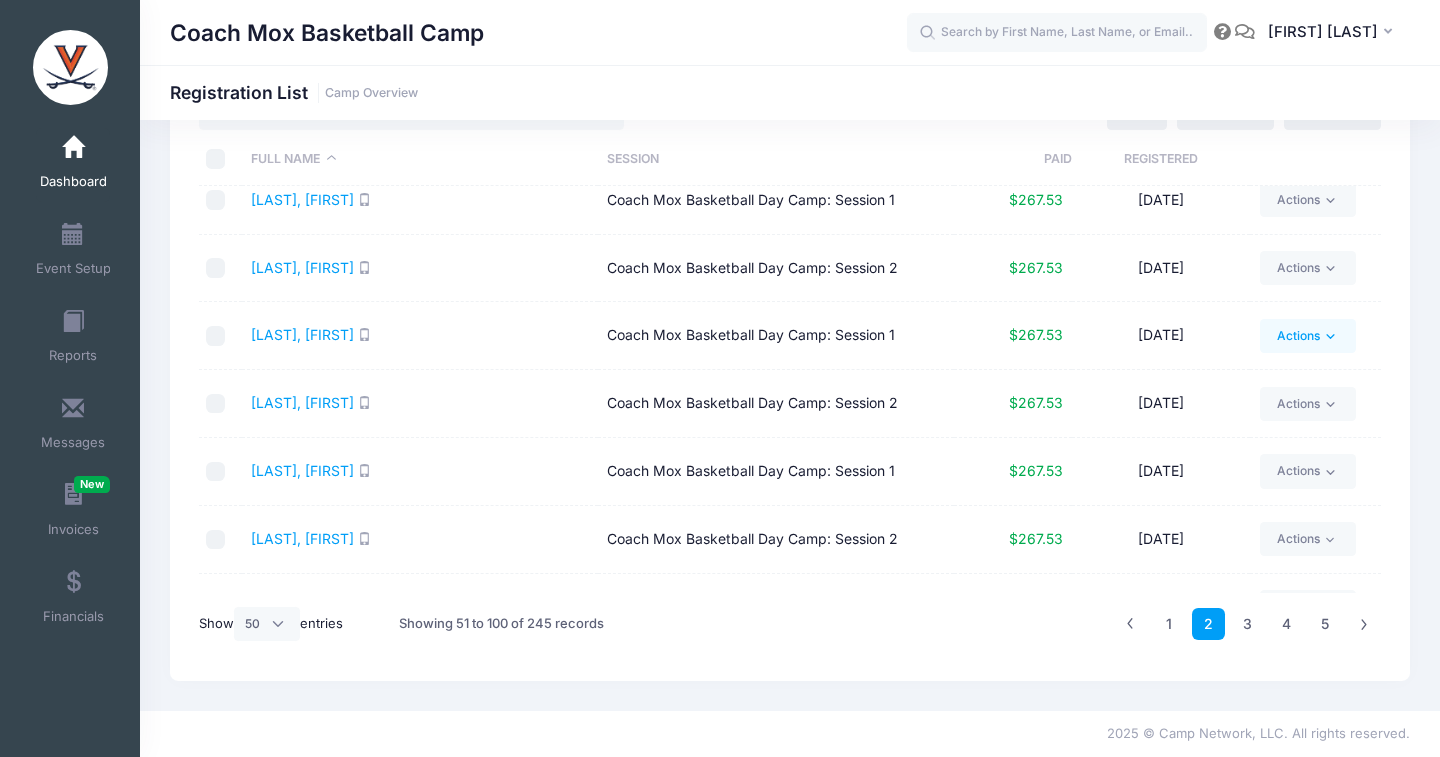 click on "Actions" at bounding box center [1307, 336] 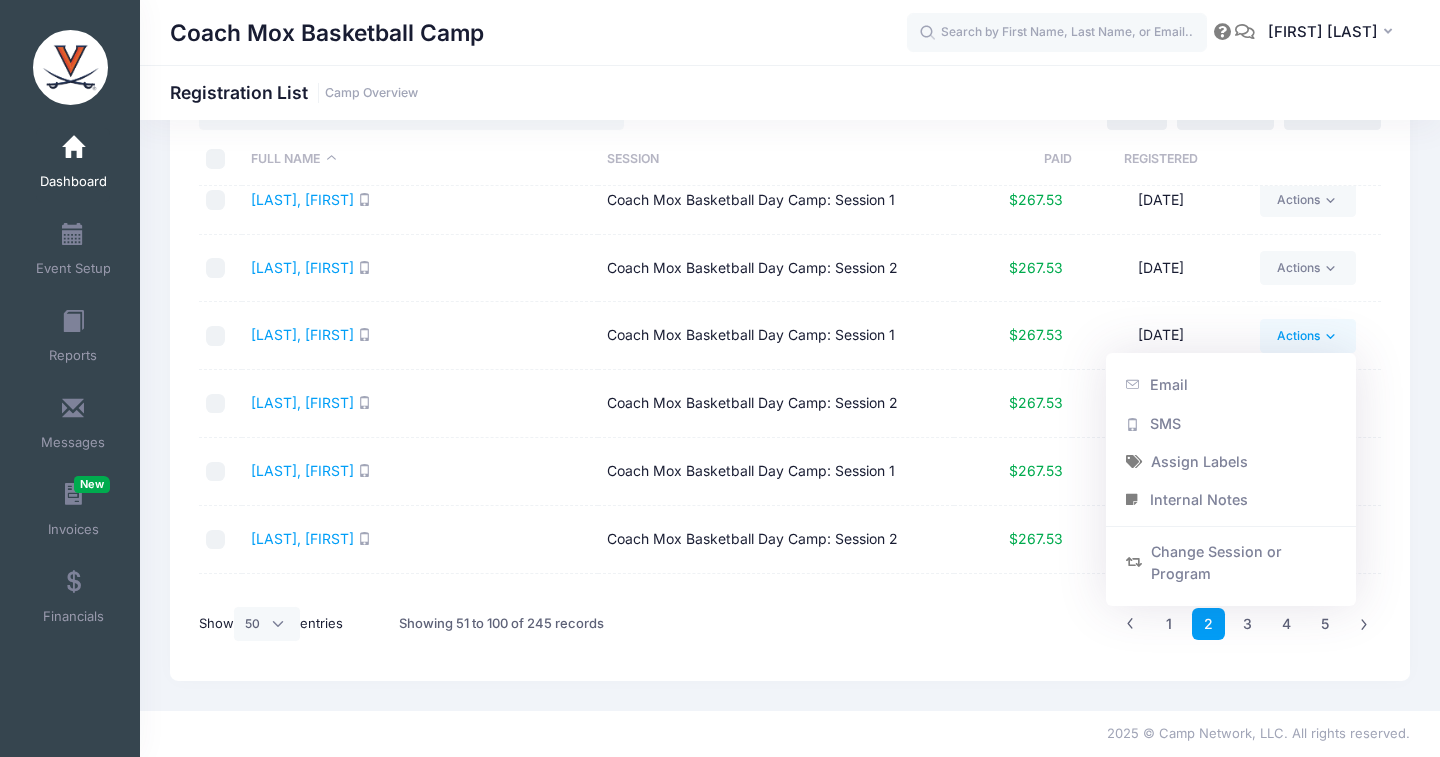 click on "Actions" at bounding box center [1307, 336] 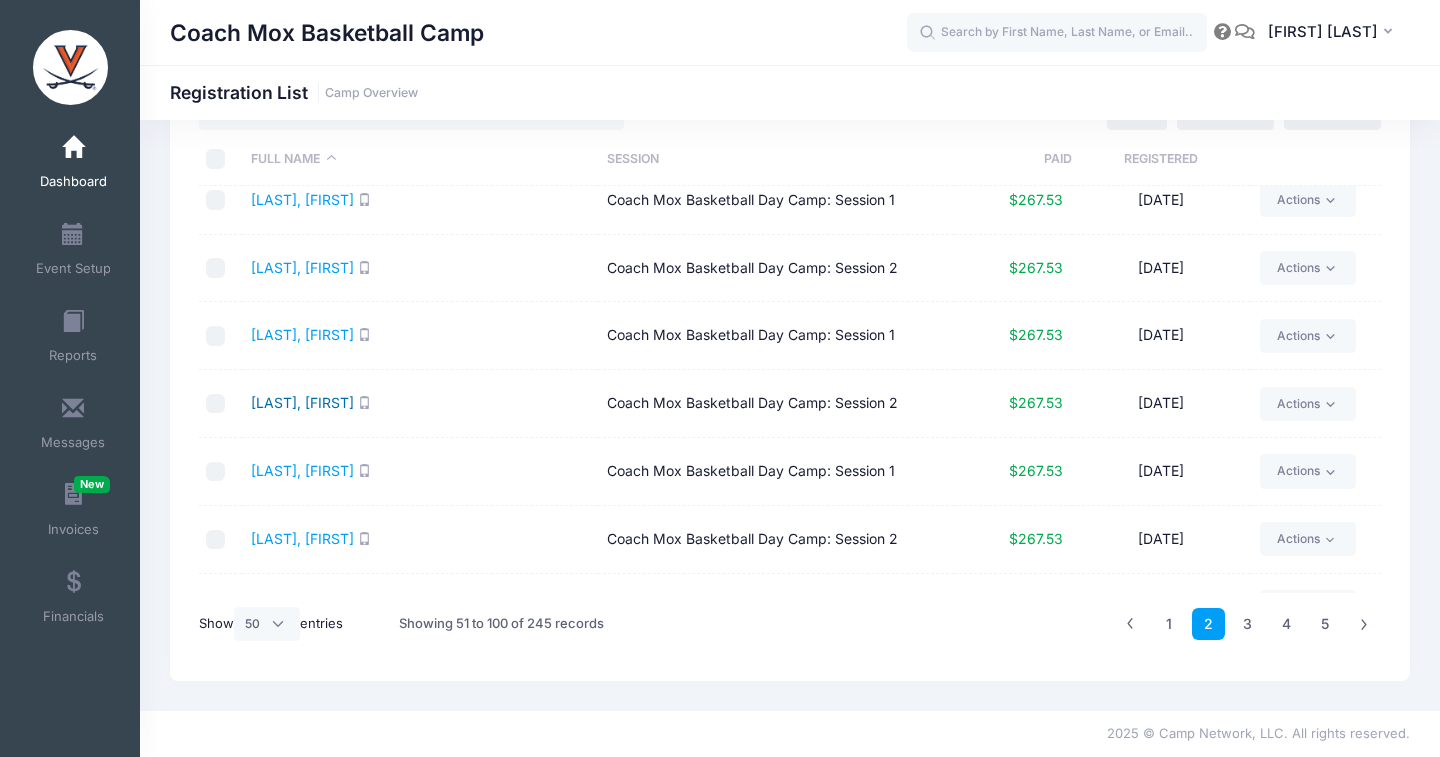 click on "[LAST], [LAST]" at bounding box center (302, 402) 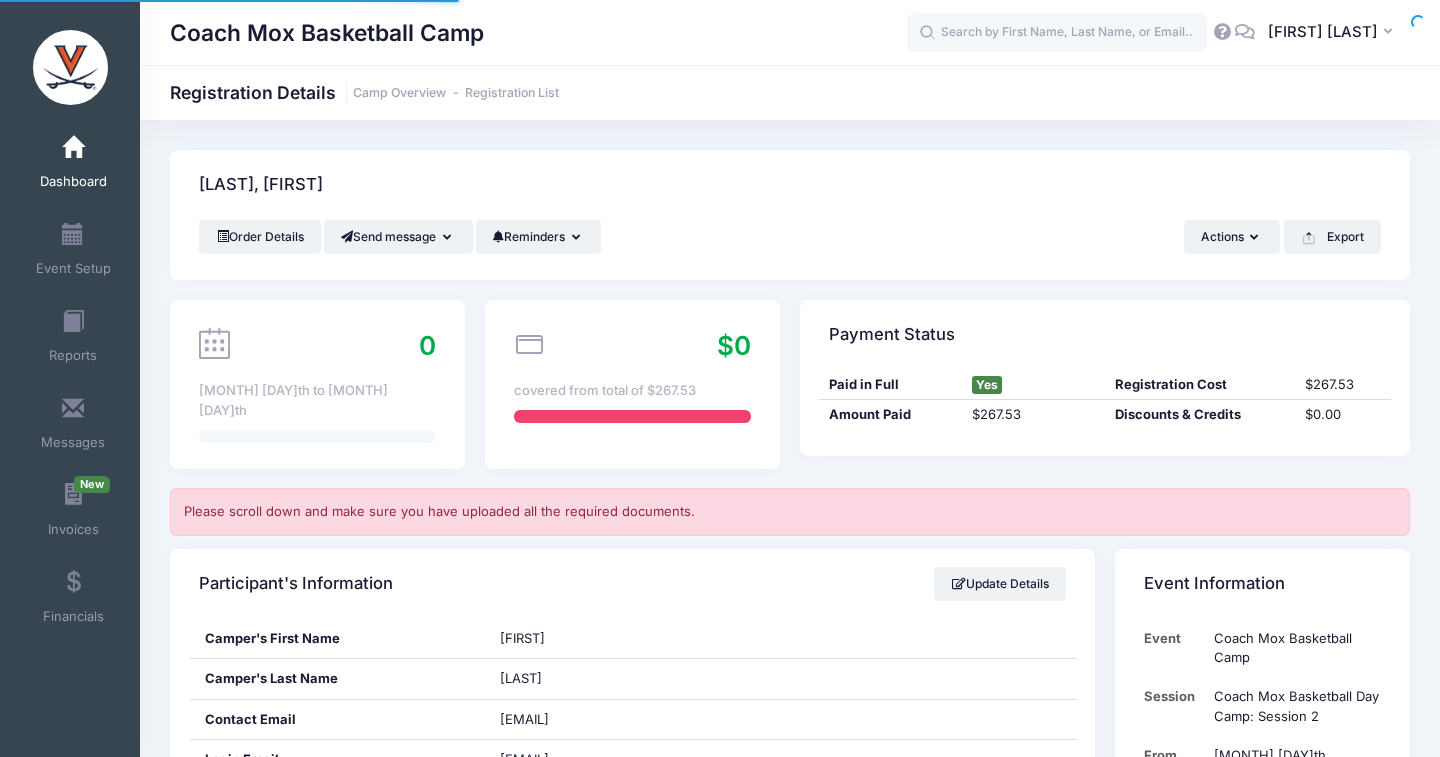 scroll, scrollTop: 0, scrollLeft: 0, axis: both 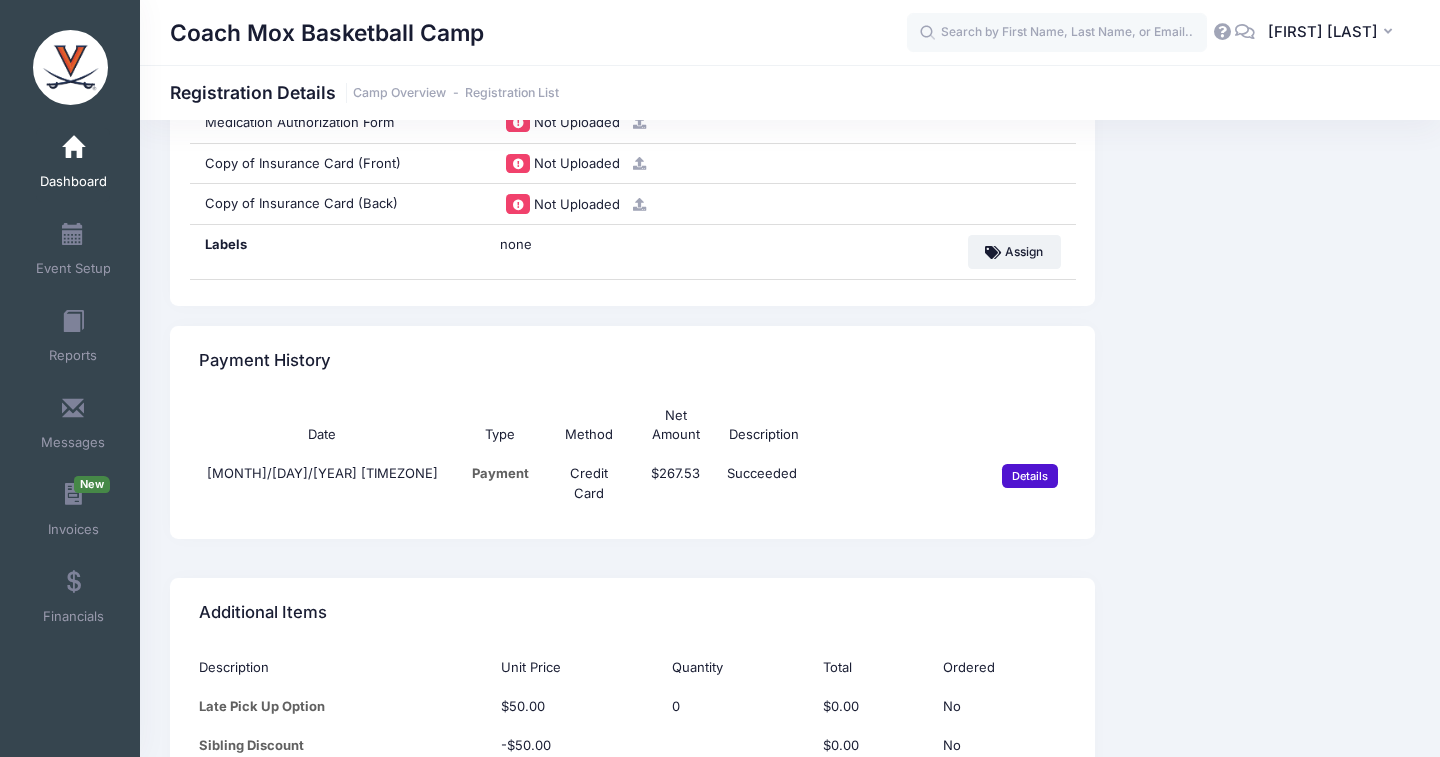 click on "Details" at bounding box center (1030, 476) 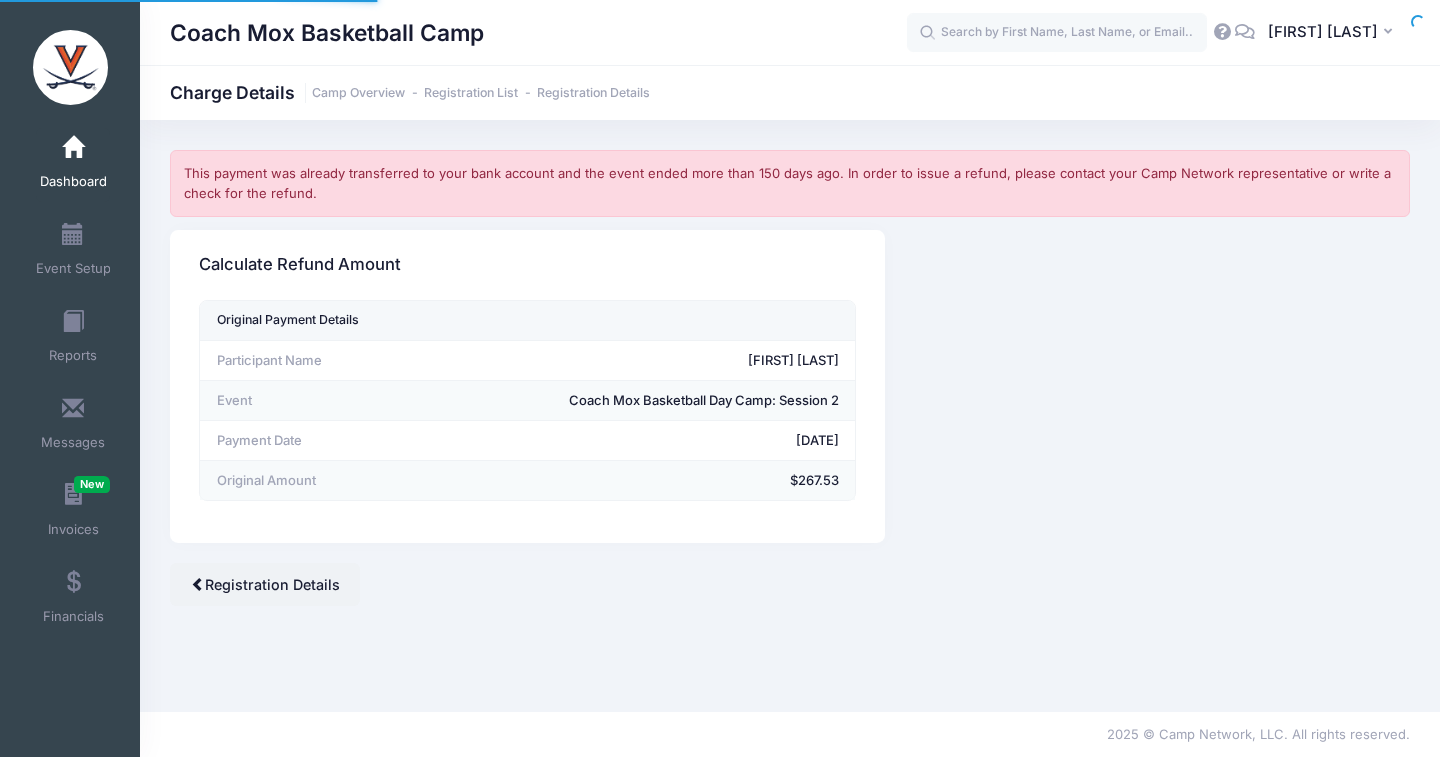 scroll, scrollTop: 0, scrollLeft: 0, axis: both 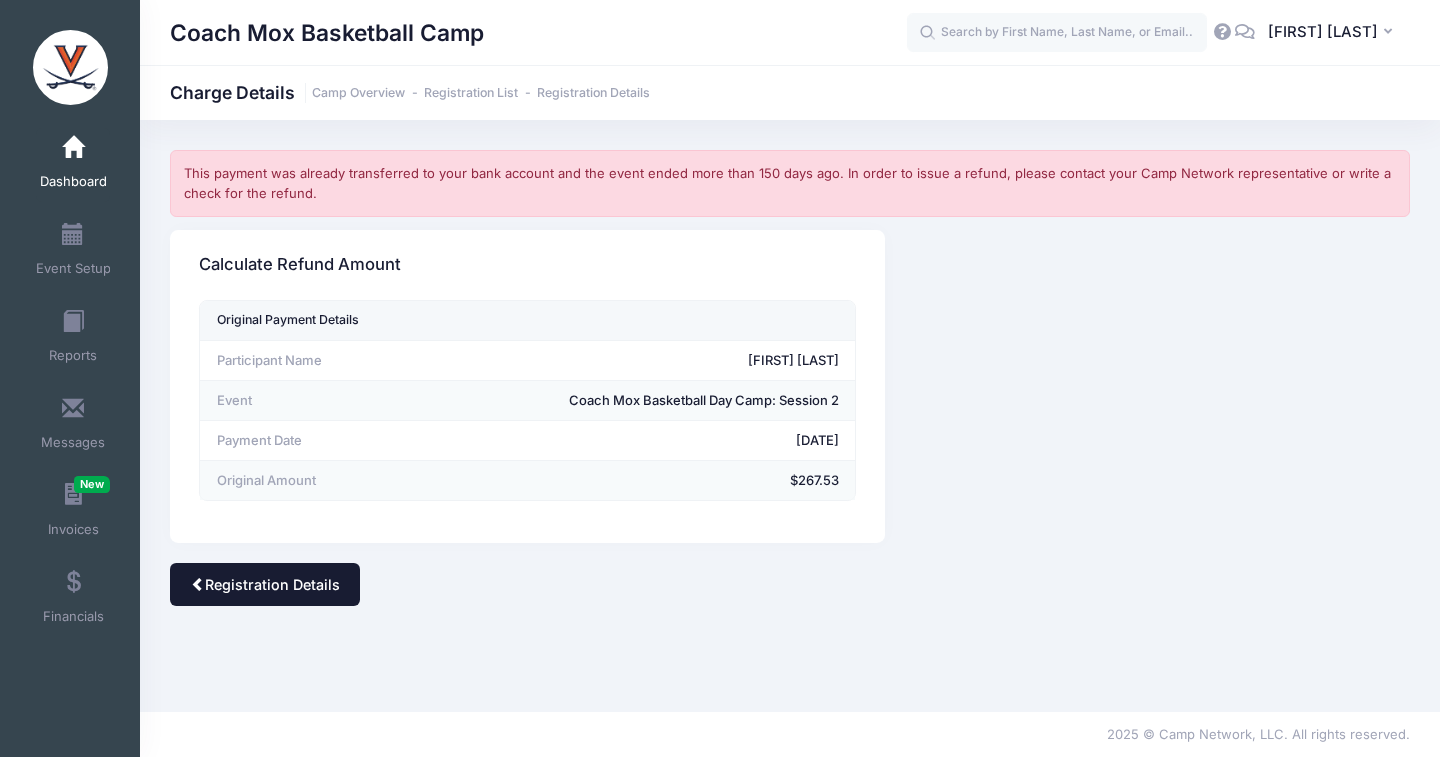 click on "Registration Details" at bounding box center [265, 584] 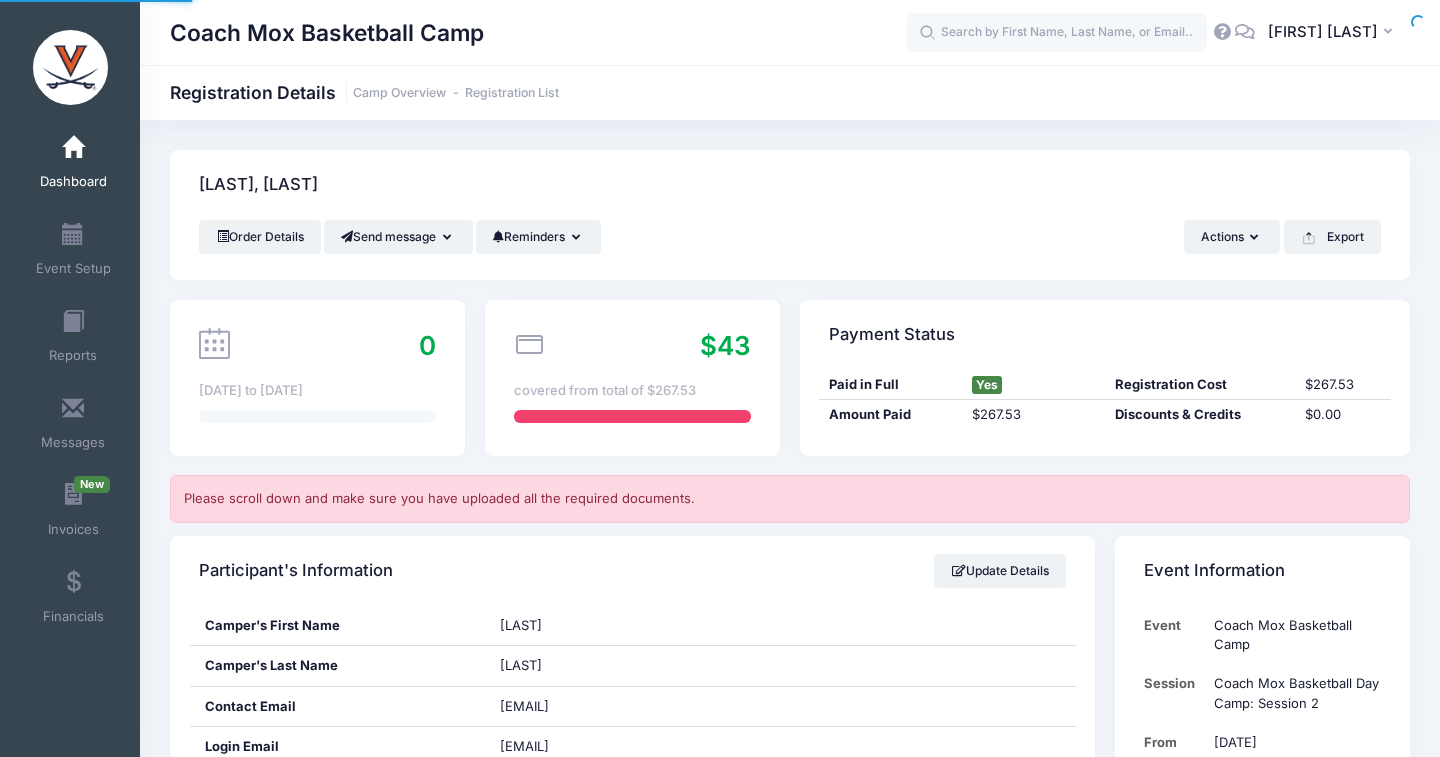 scroll, scrollTop: 0, scrollLeft: 0, axis: both 